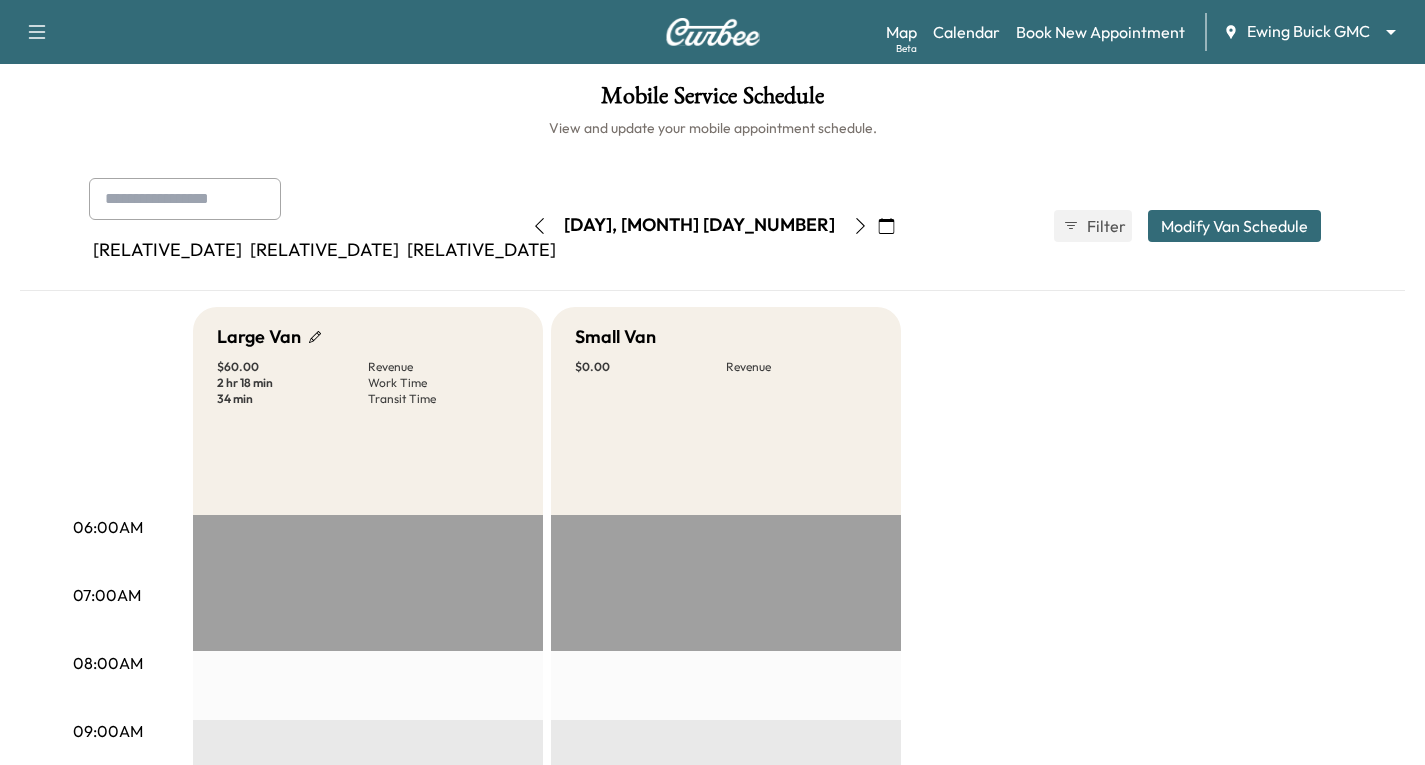 scroll, scrollTop: 320, scrollLeft: 0, axis: vertical 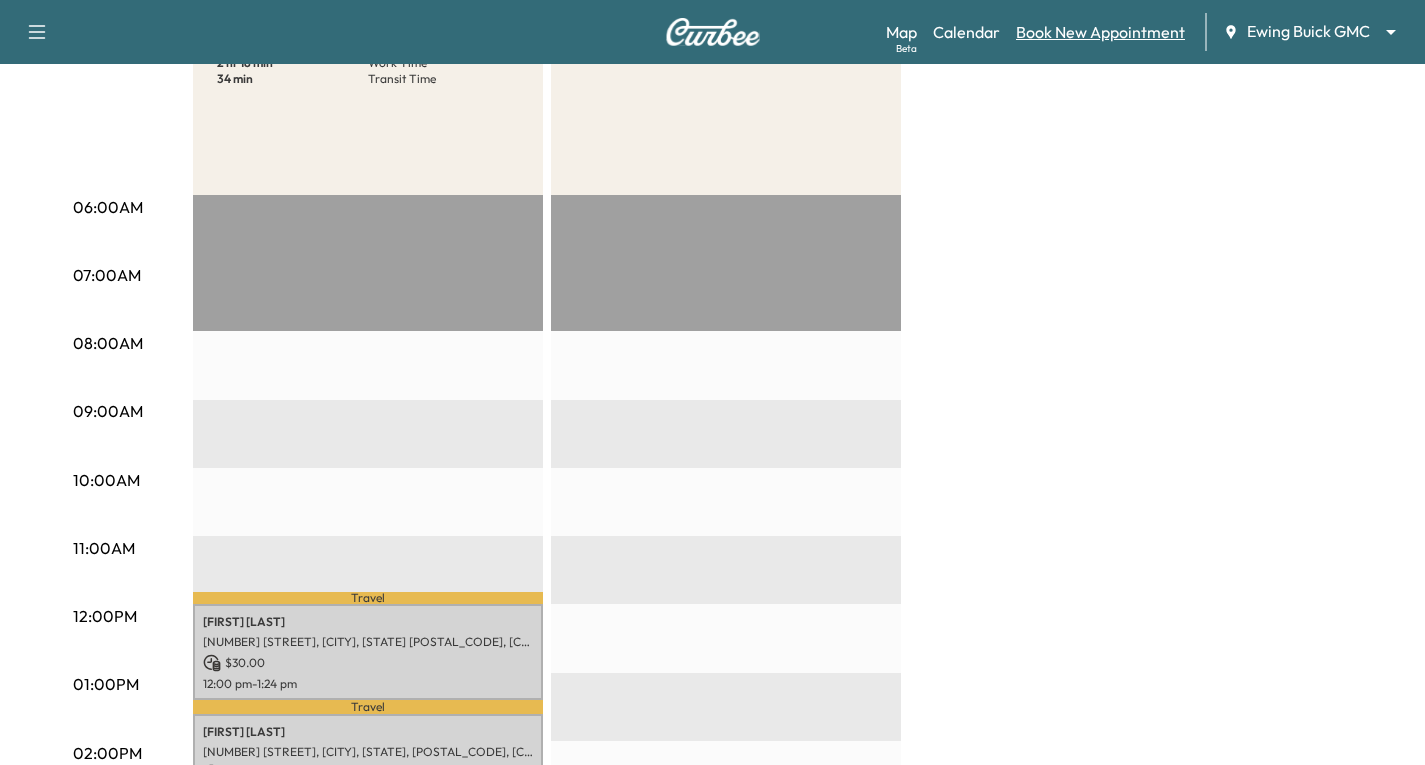 click on "Book New Appointment" at bounding box center [1100, 32] 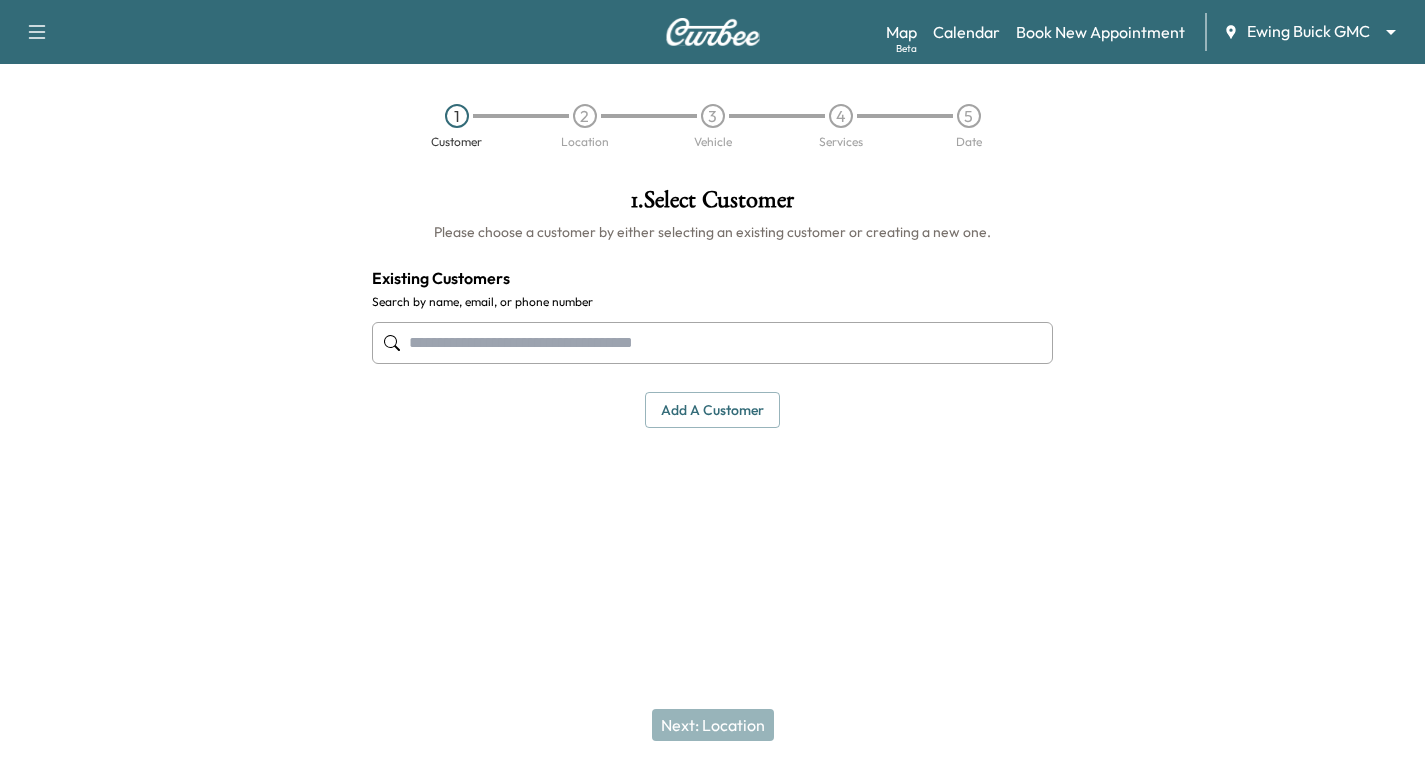 scroll, scrollTop: 0, scrollLeft: 0, axis: both 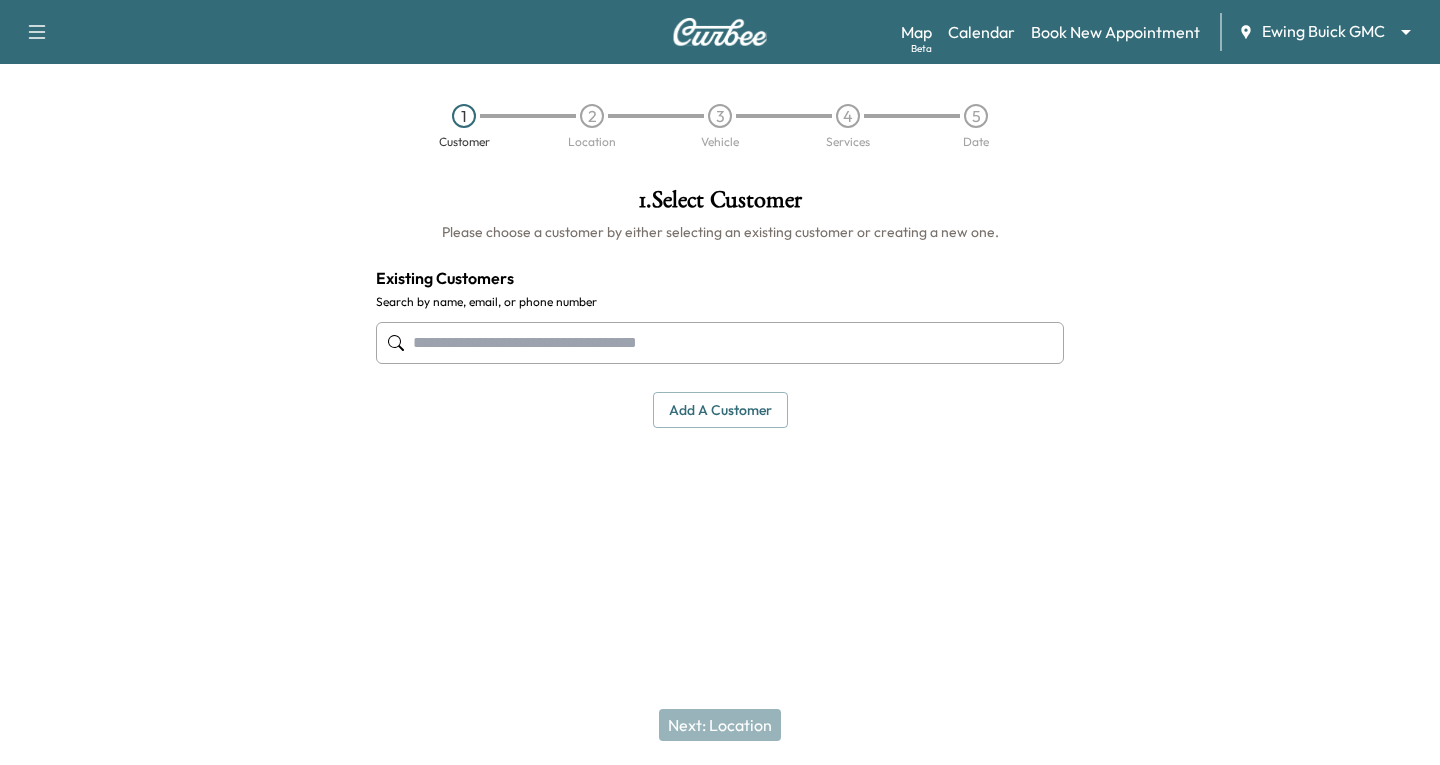 click at bounding box center (720, 343) 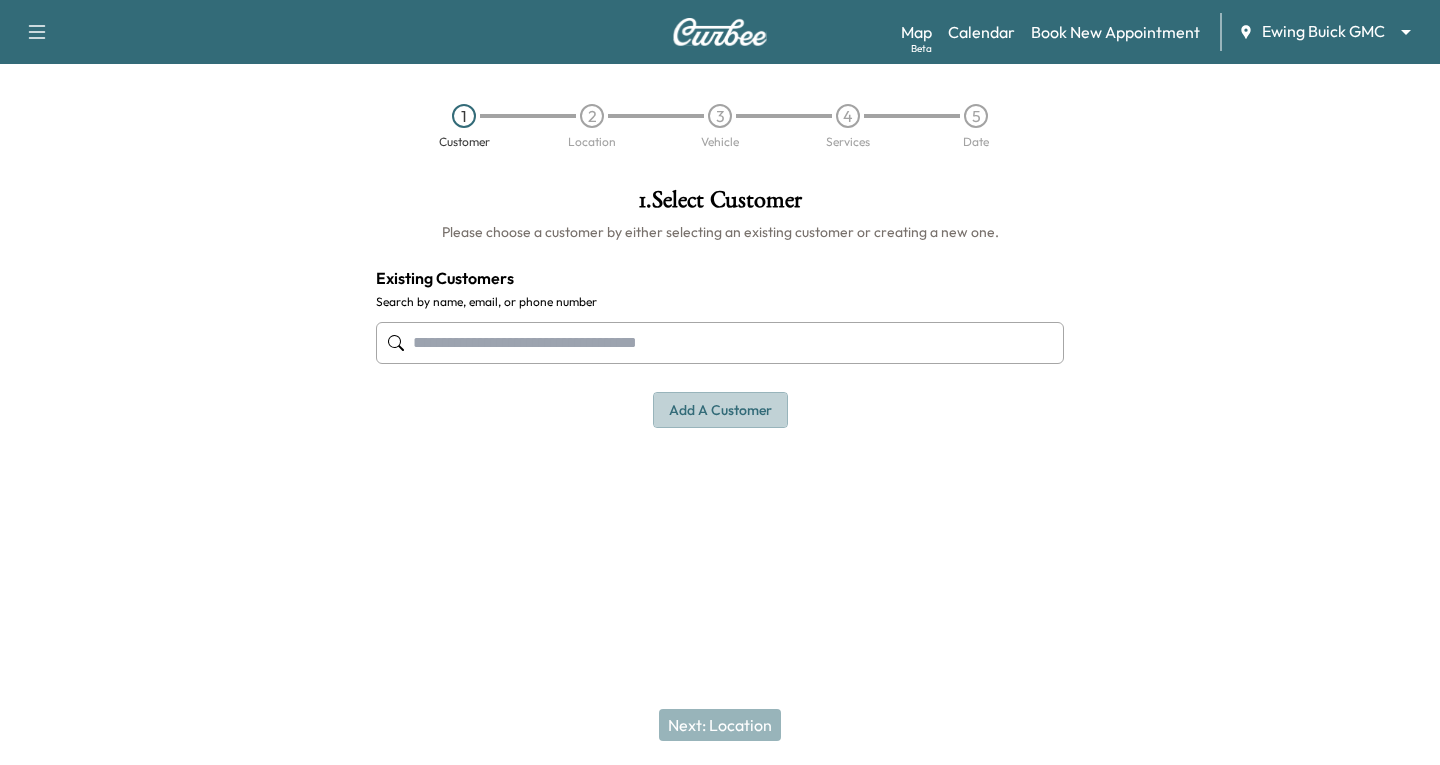 click on "Add a customer" at bounding box center (720, 410) 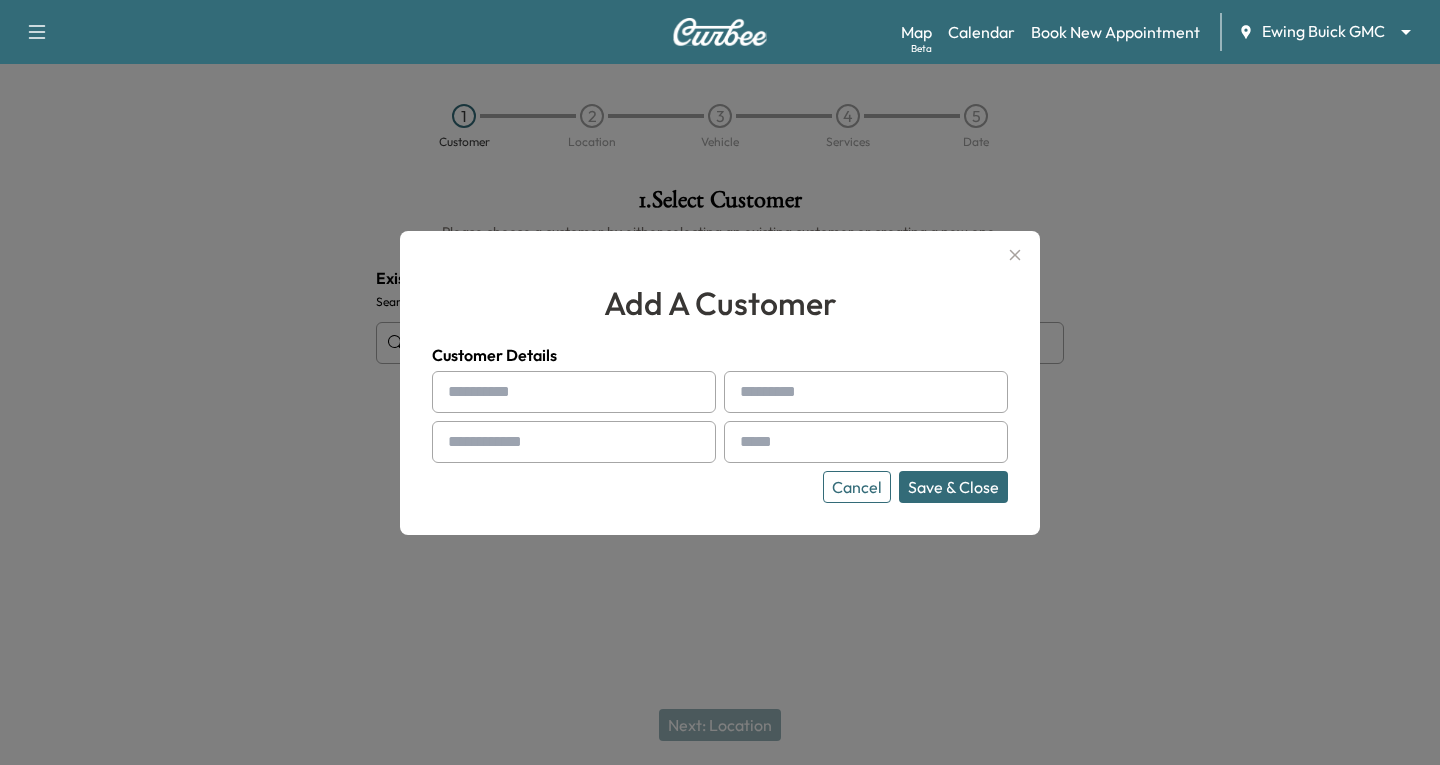 click at bounding box center [574, 392] 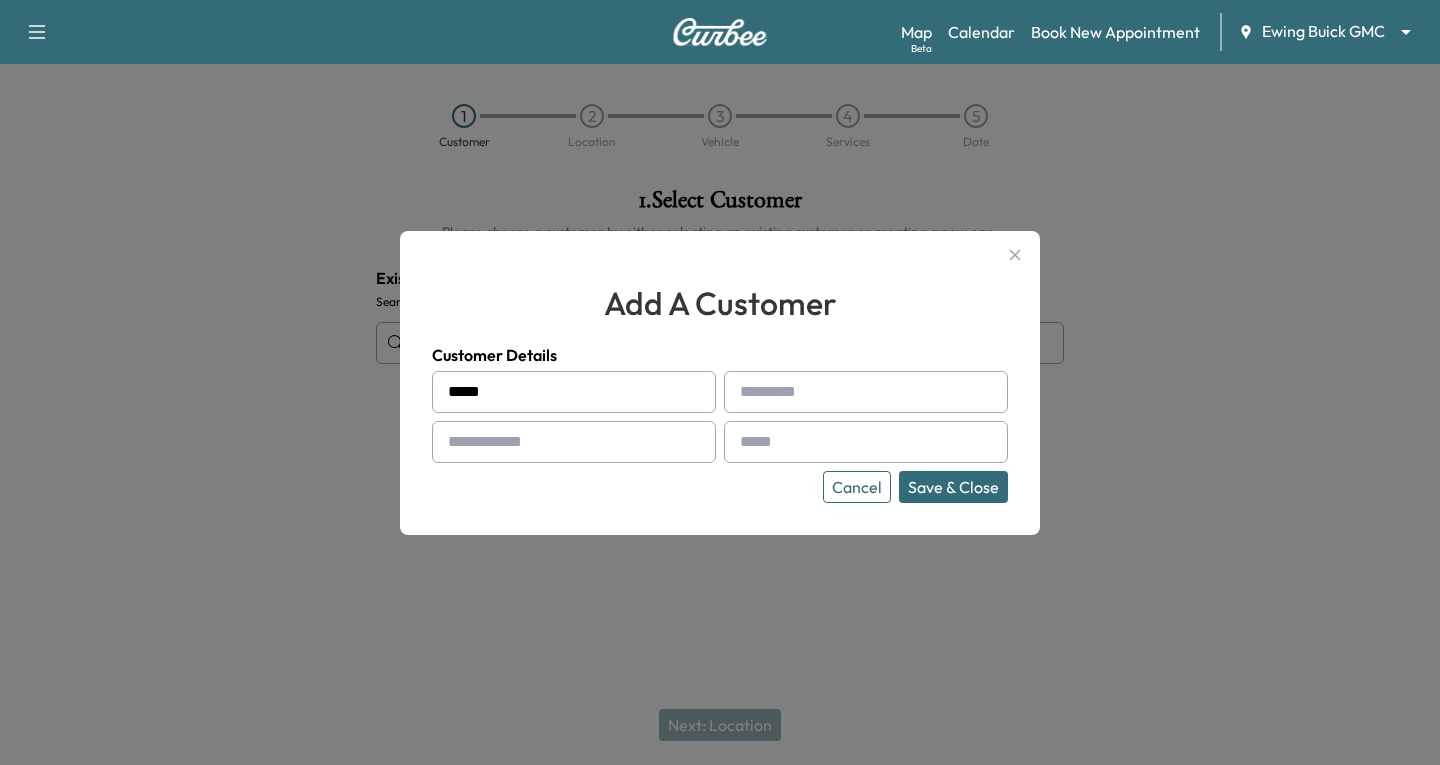 type on "*****" 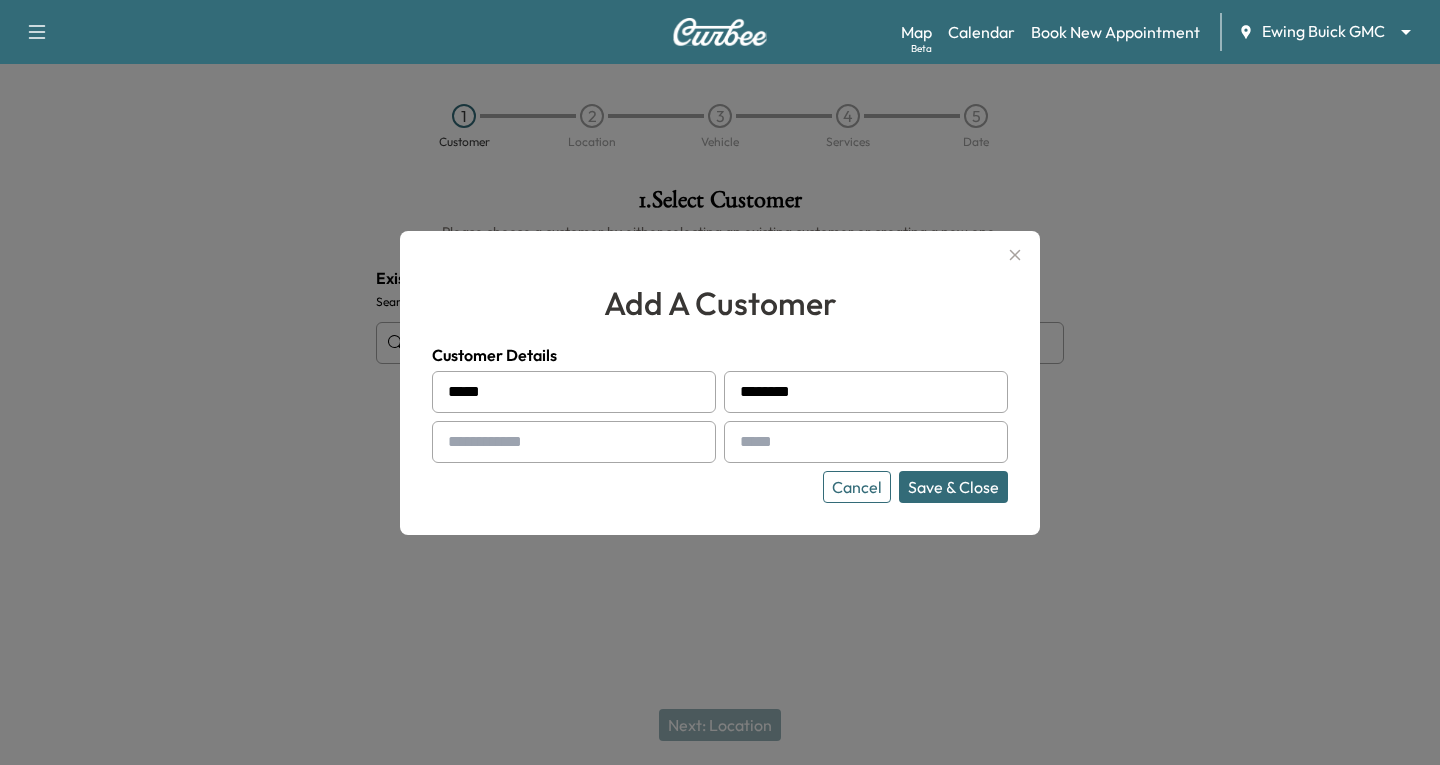 type on "********" 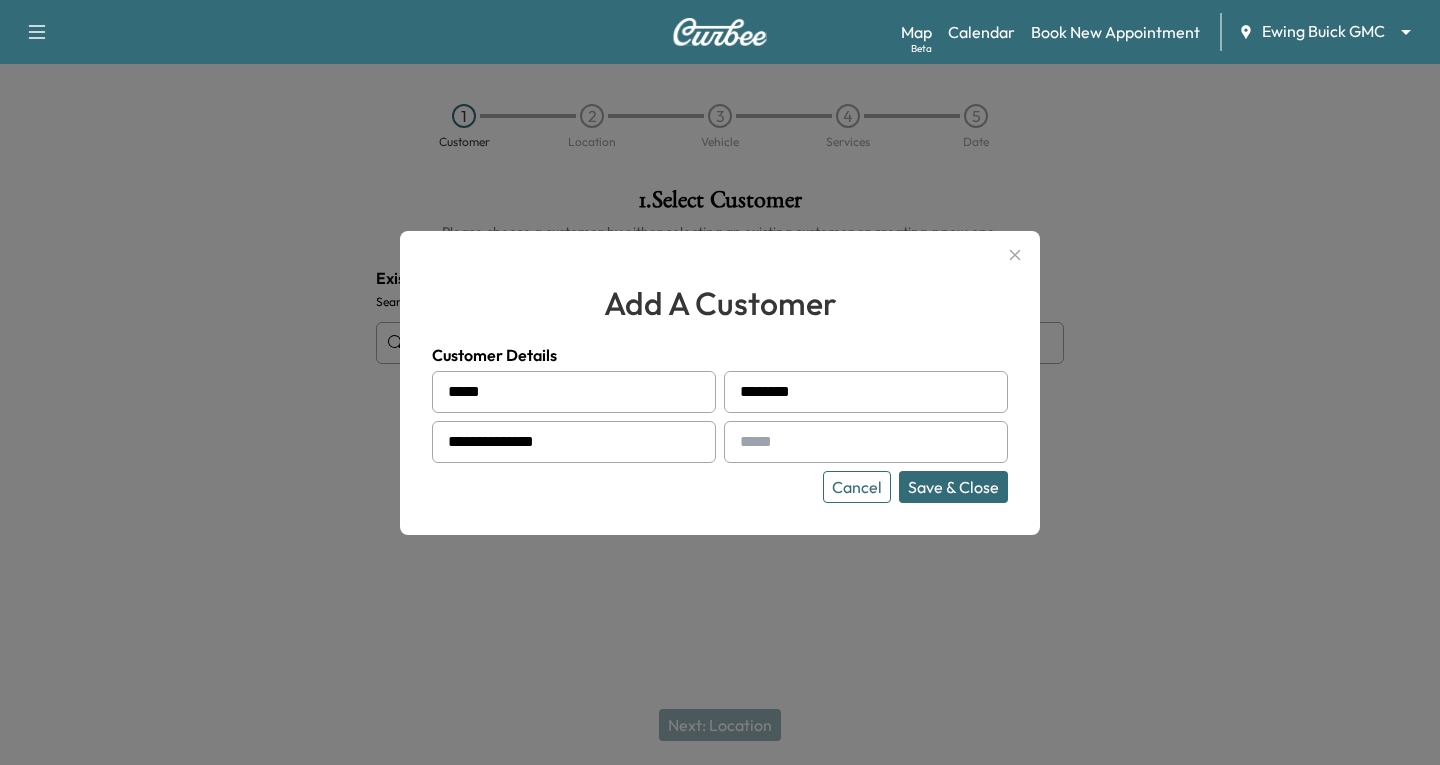 type on "**********" 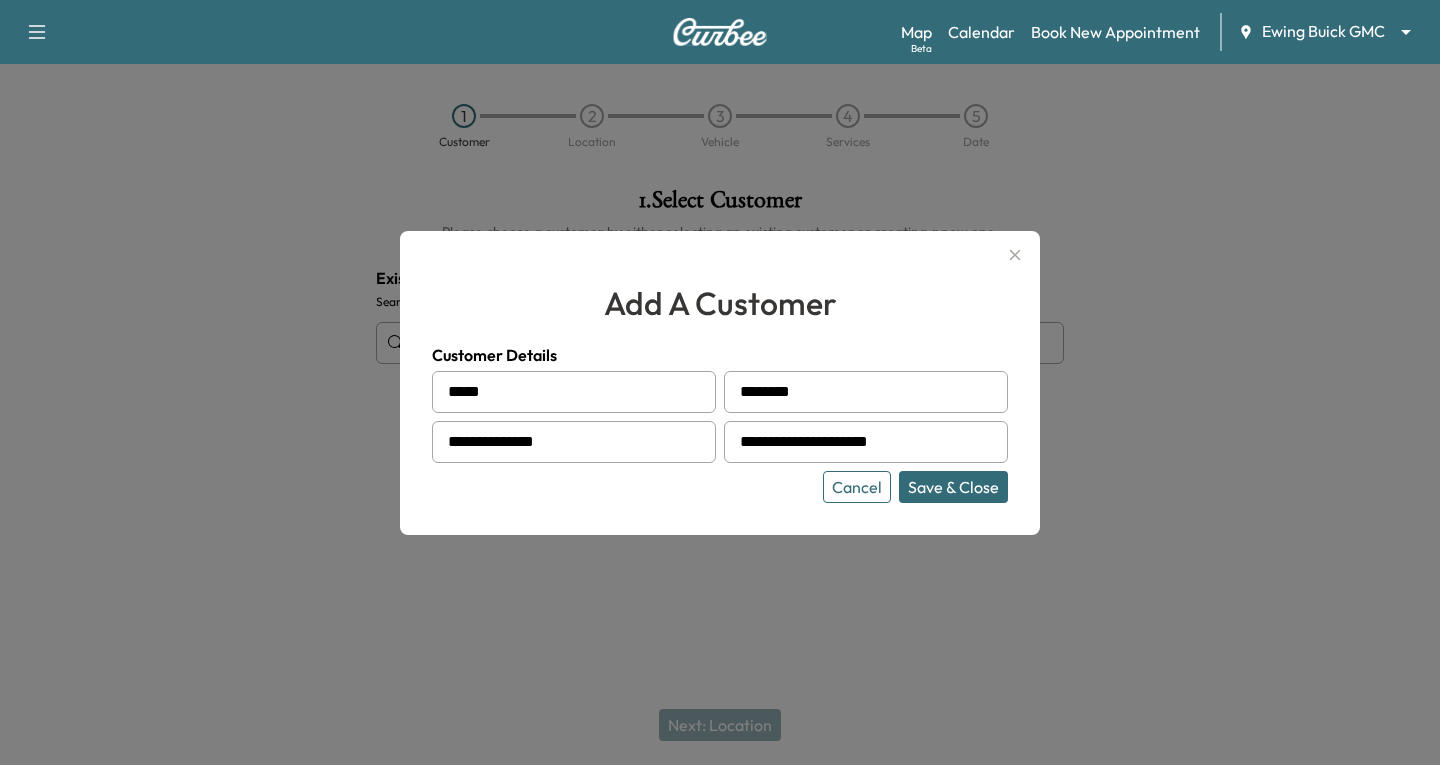 type on "**********" 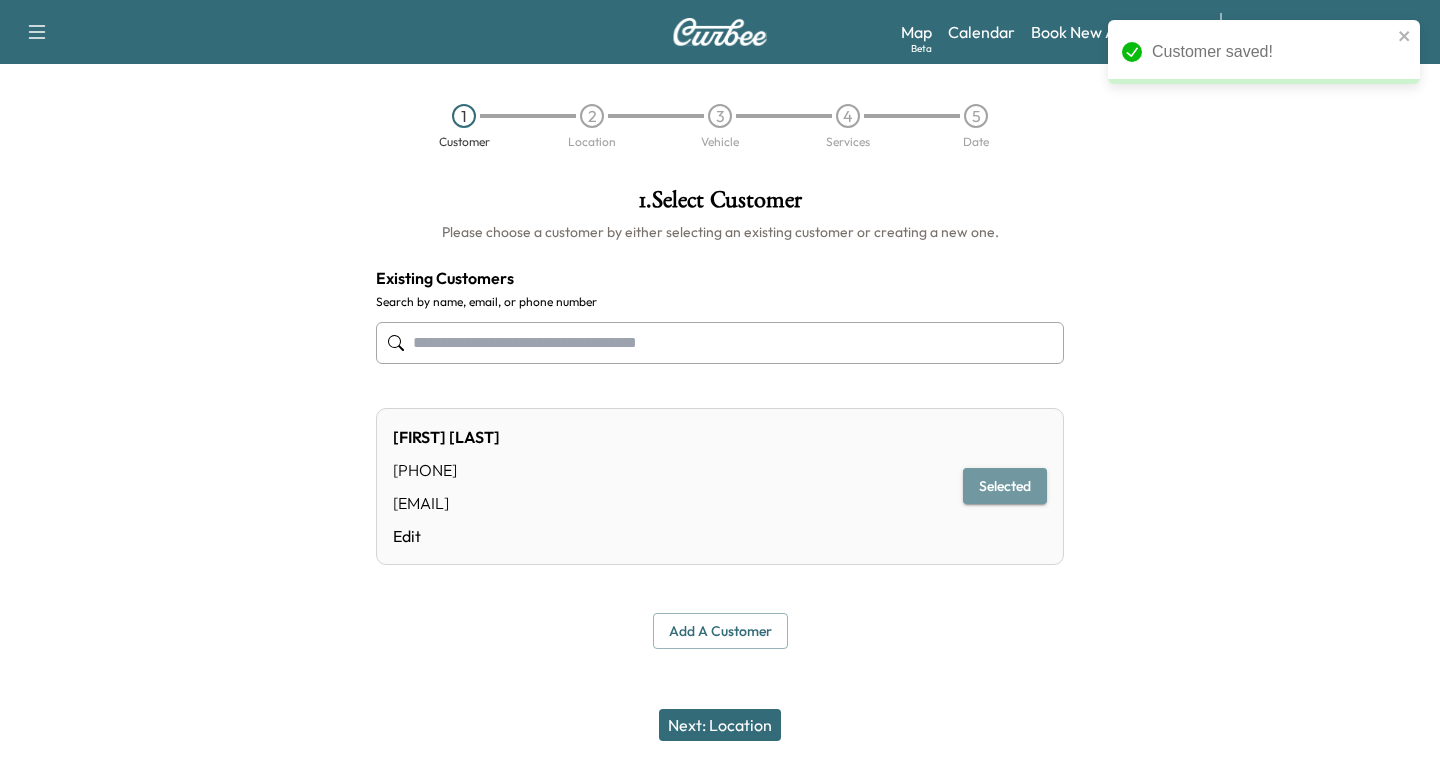 click on "Selected" at bounding box center (1005, 486) 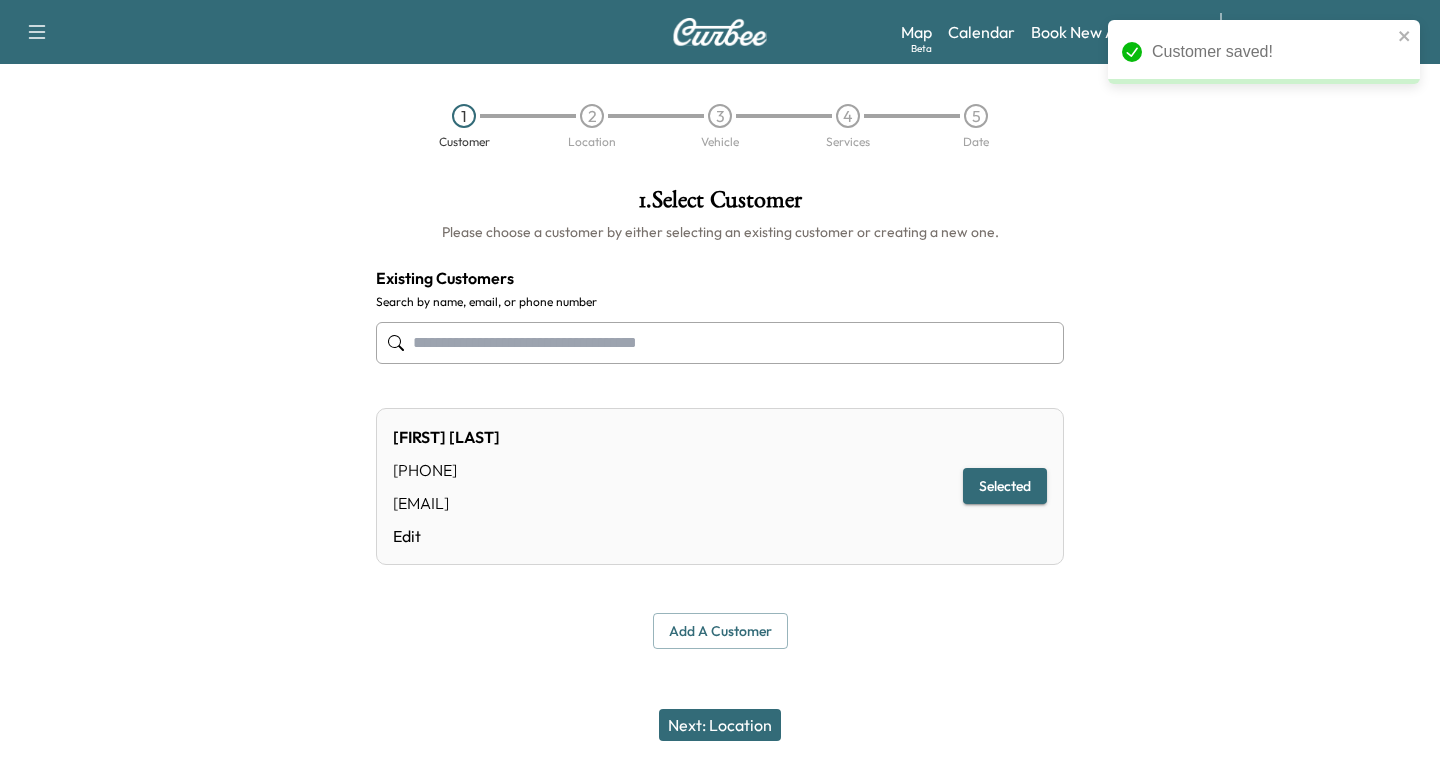 click on "Next: Location" at bounding box center [720, 725] 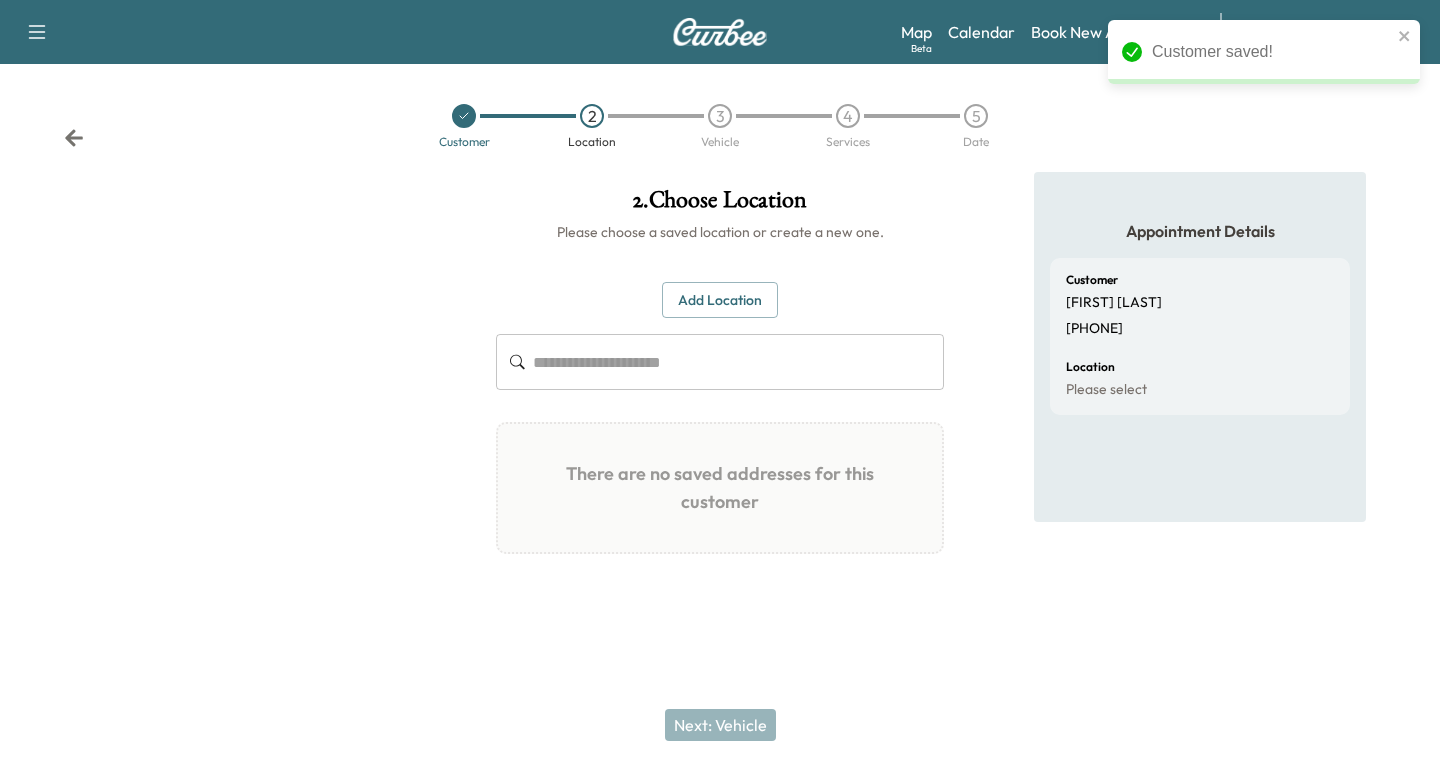 click on "Add Location" at bounding box center [720, 300] 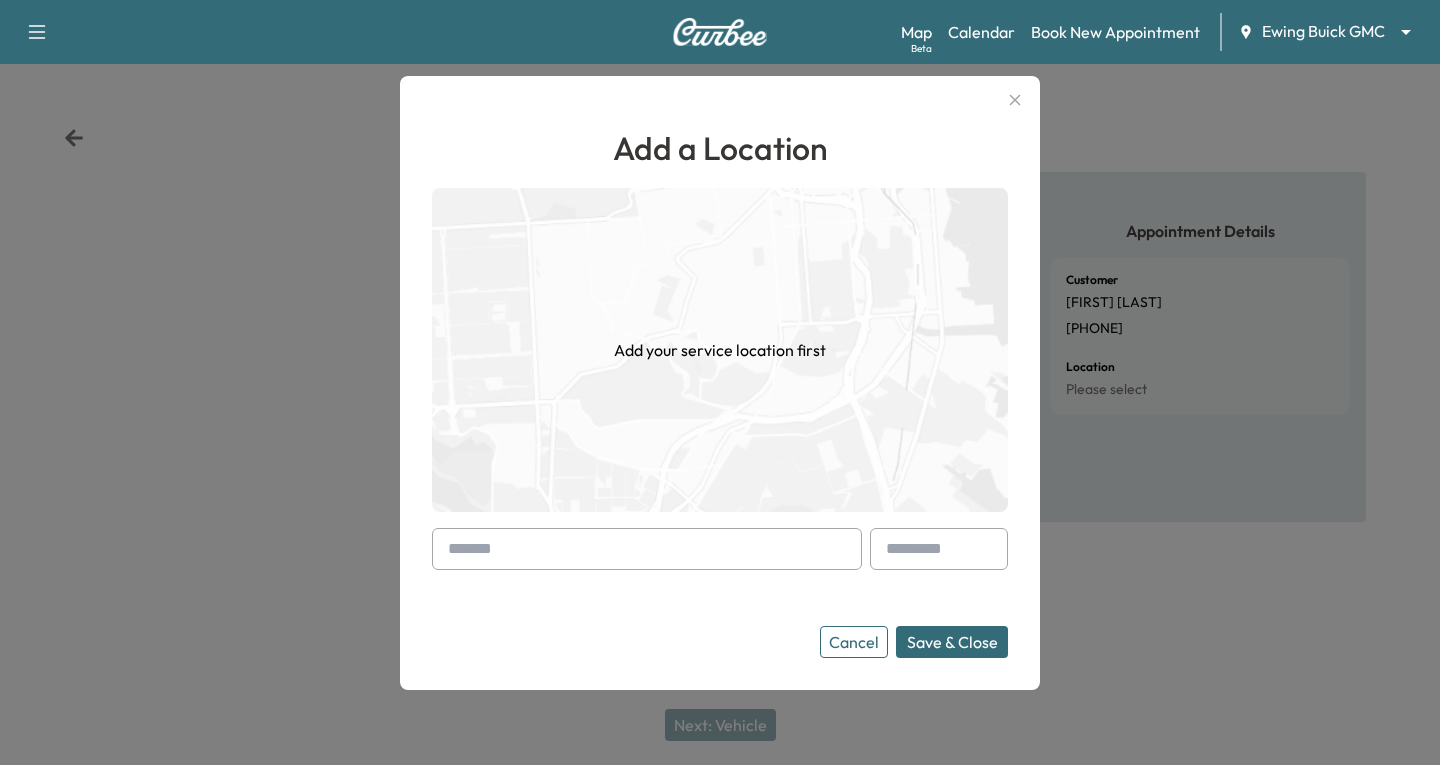click at bounding box center (452, 549) 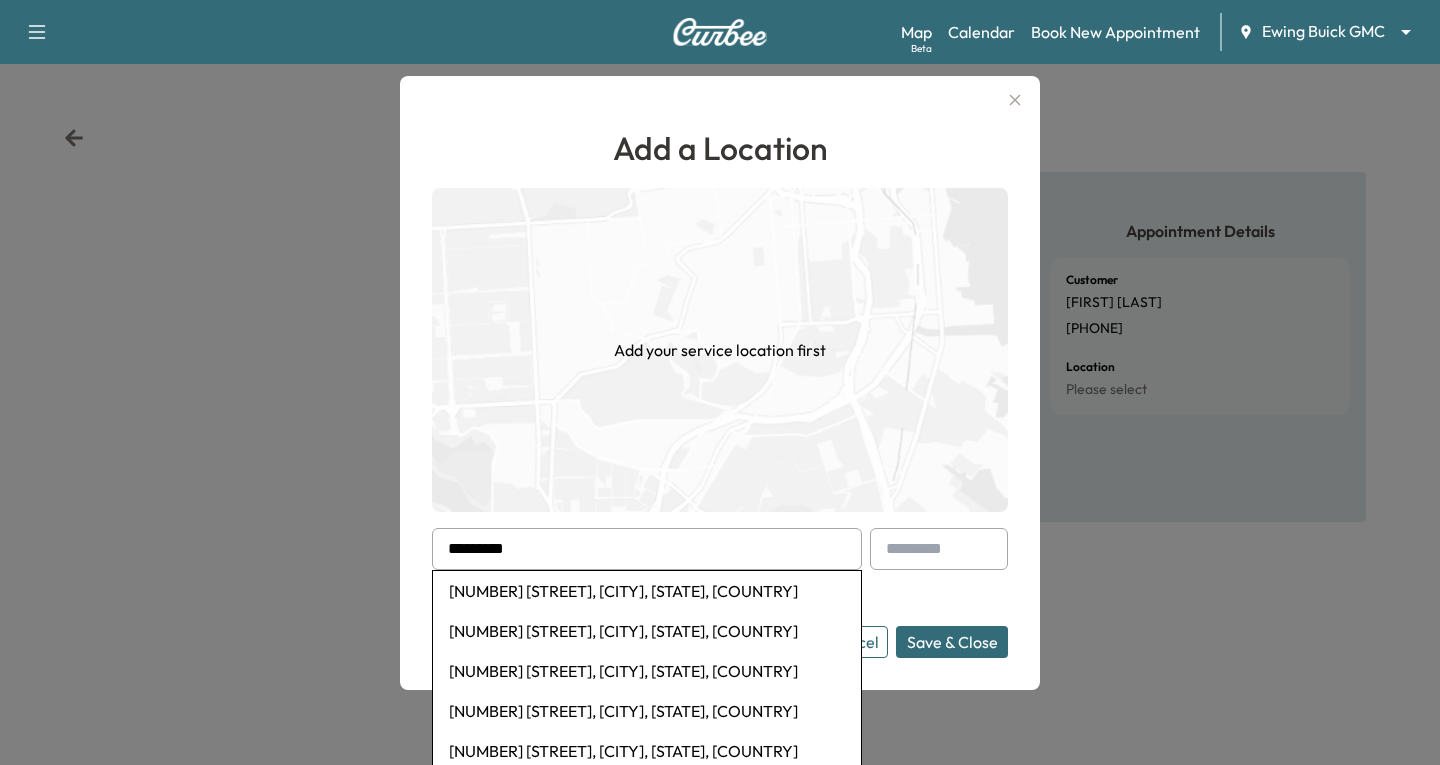 click on "[NUMBER] [STREET], [CITY], [STATE], [COUNTRY]" at bounding box center (647, 591) 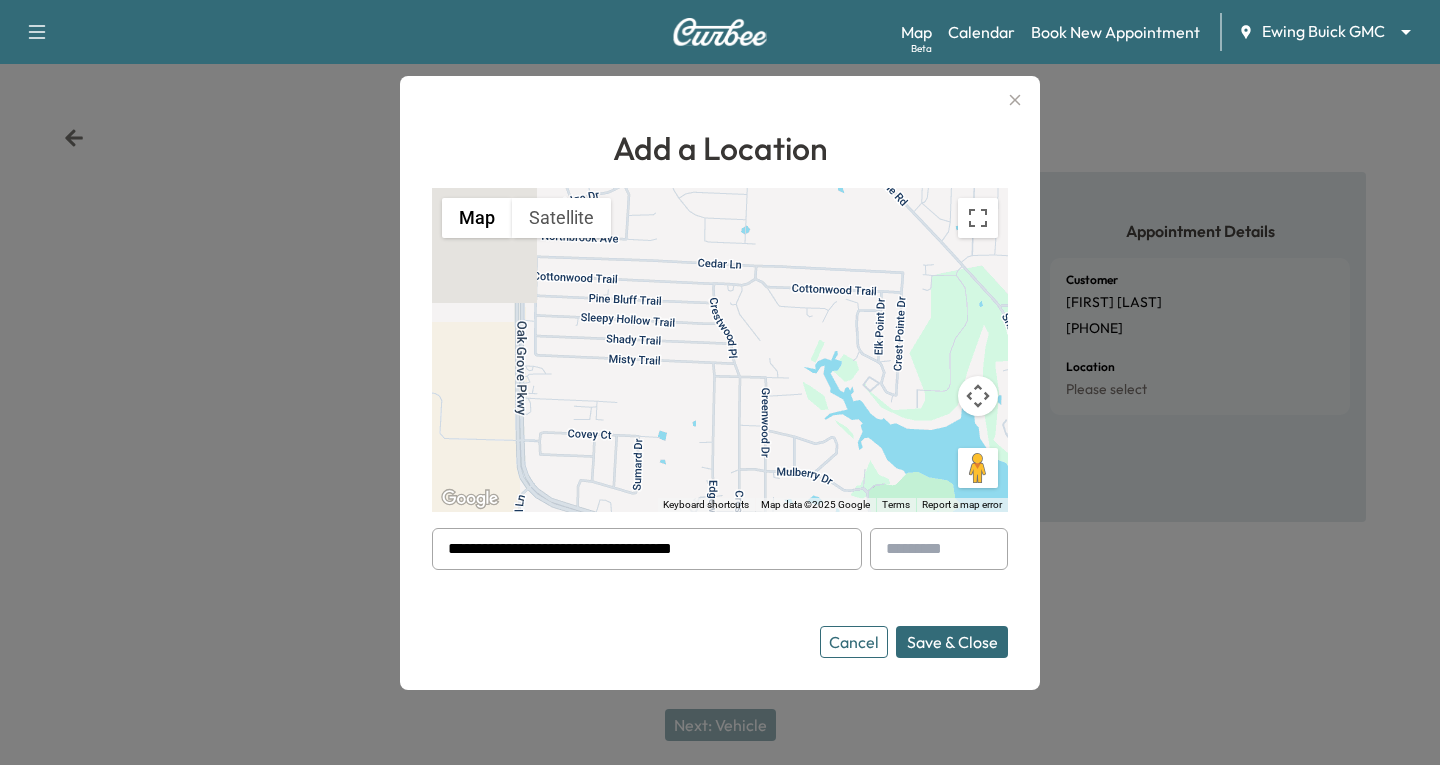 click on "Save & Close" at bounding box center (952, 642) 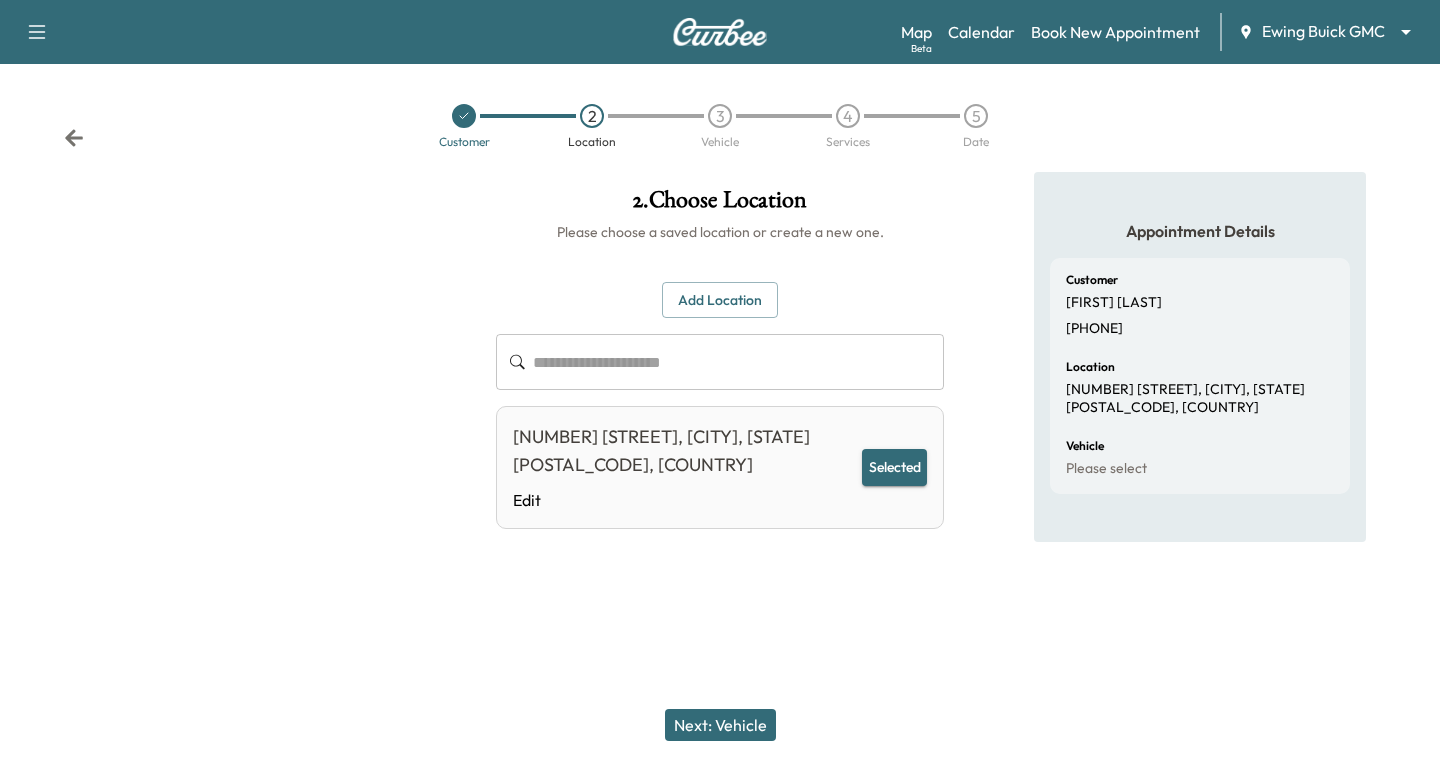 click on "Selected" at bounding box center (894, 467) 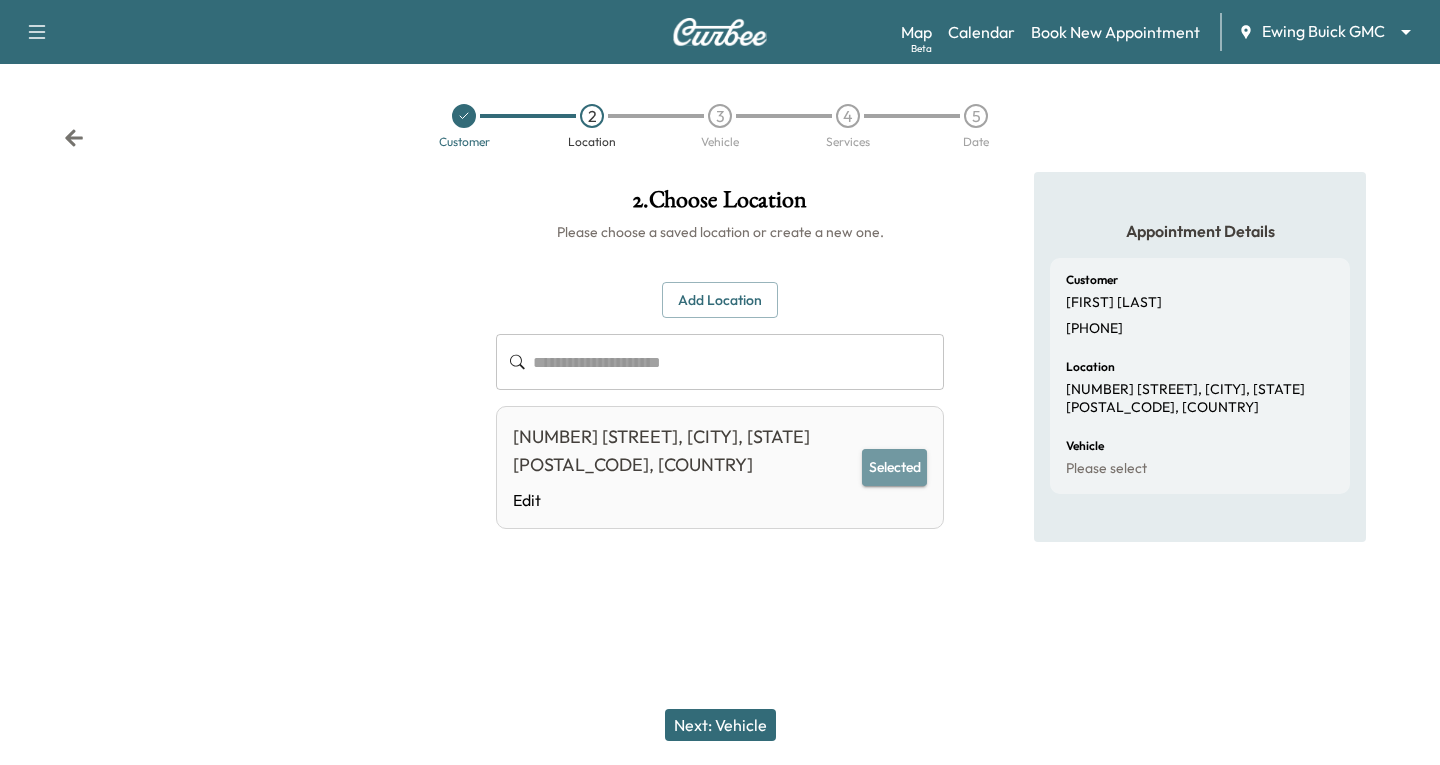 click on "Selected" at bounding box center (894, 467) 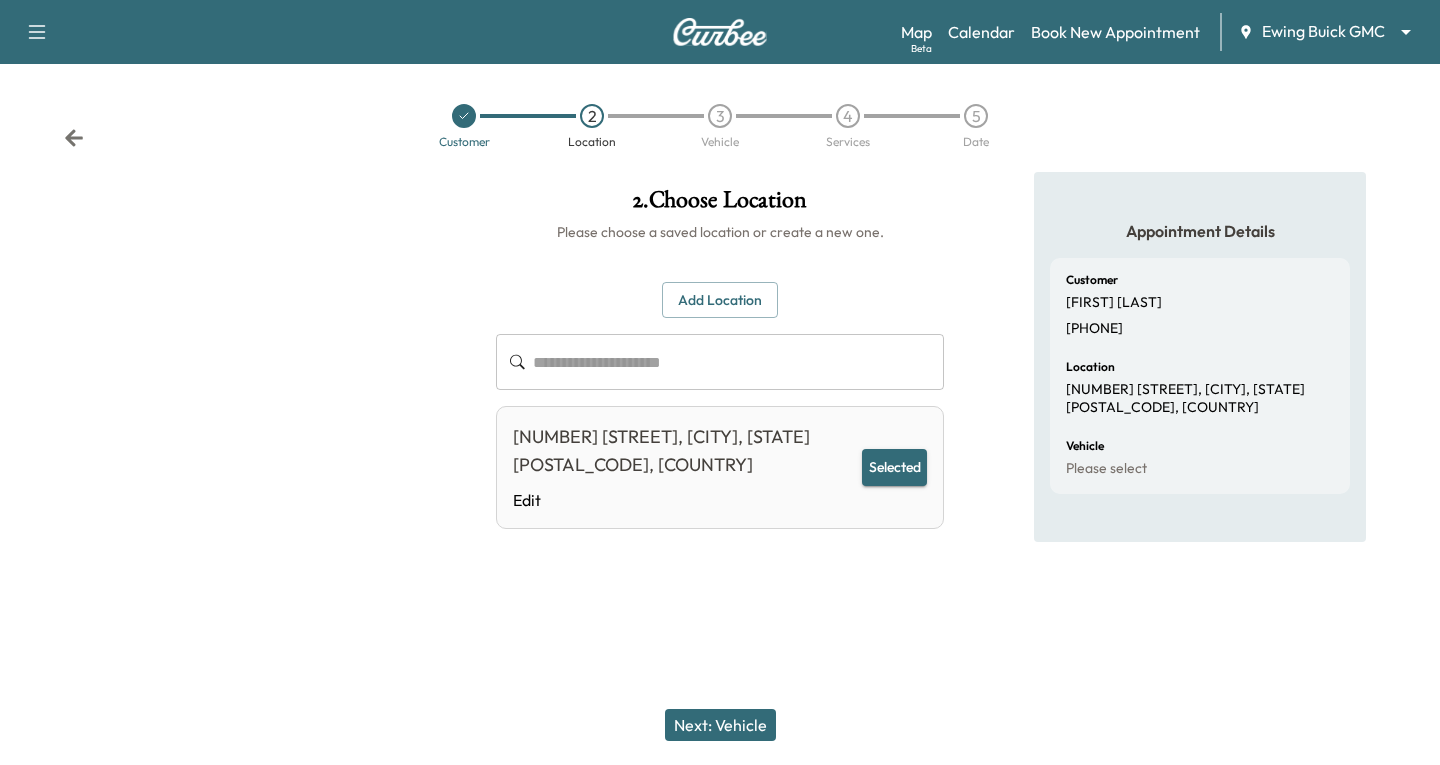 click on "Selected" at bounding box center [894, 467] 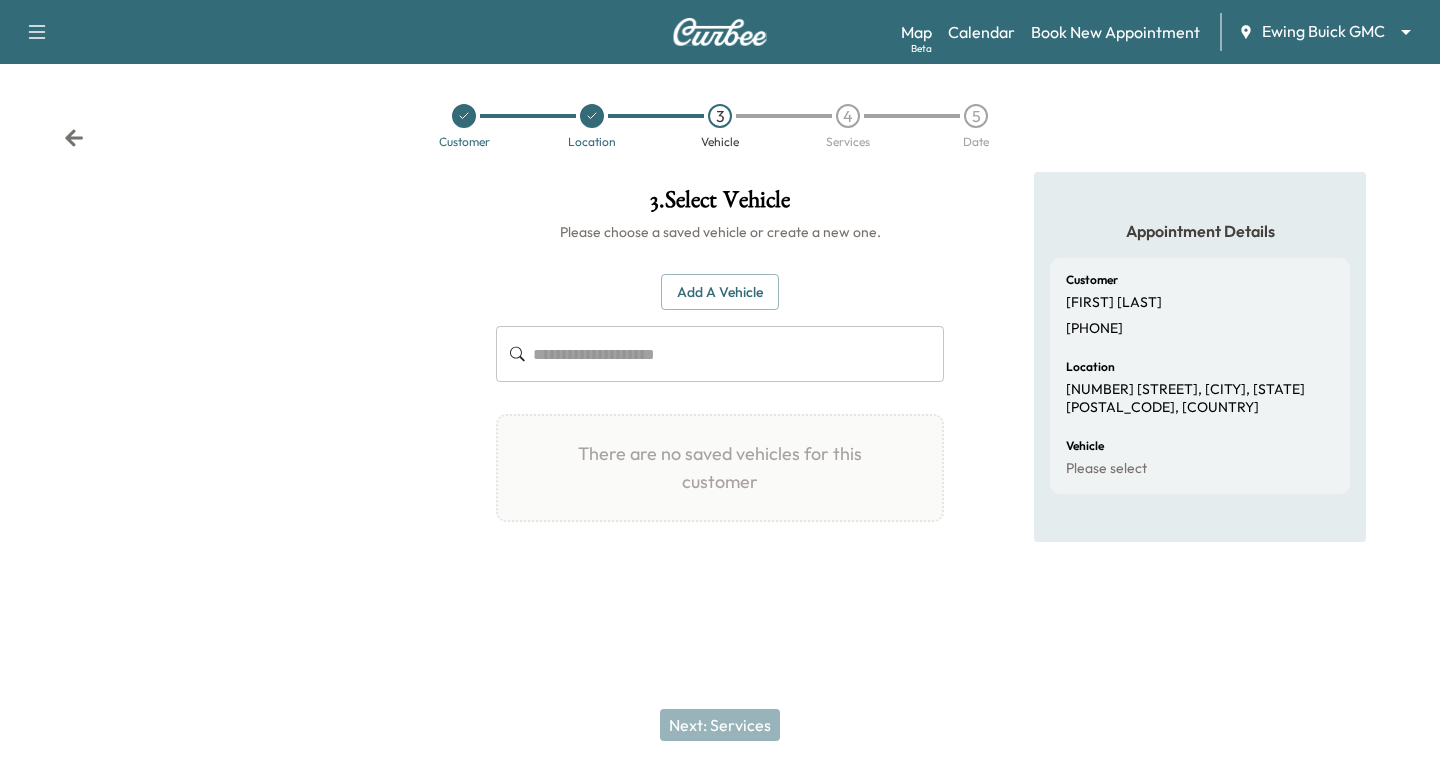 click 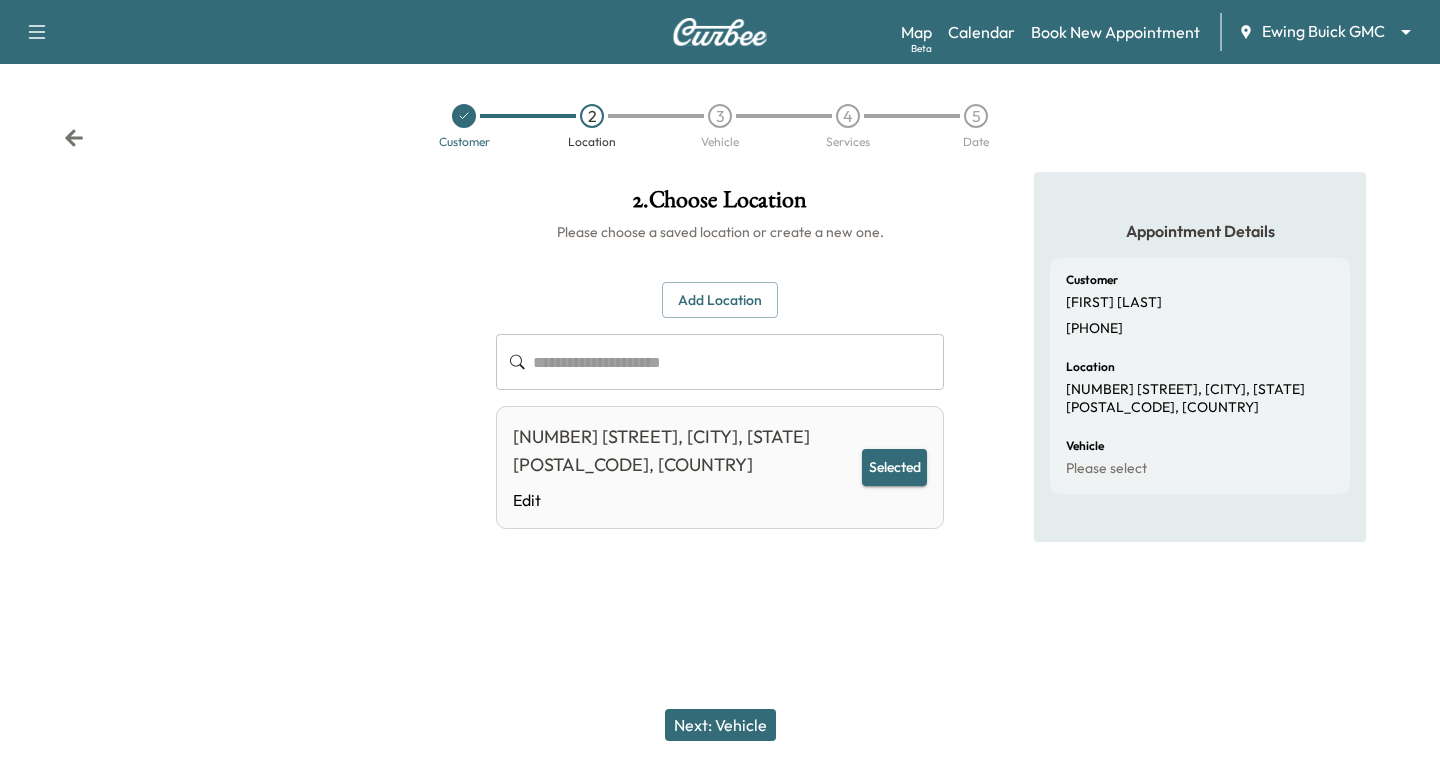click 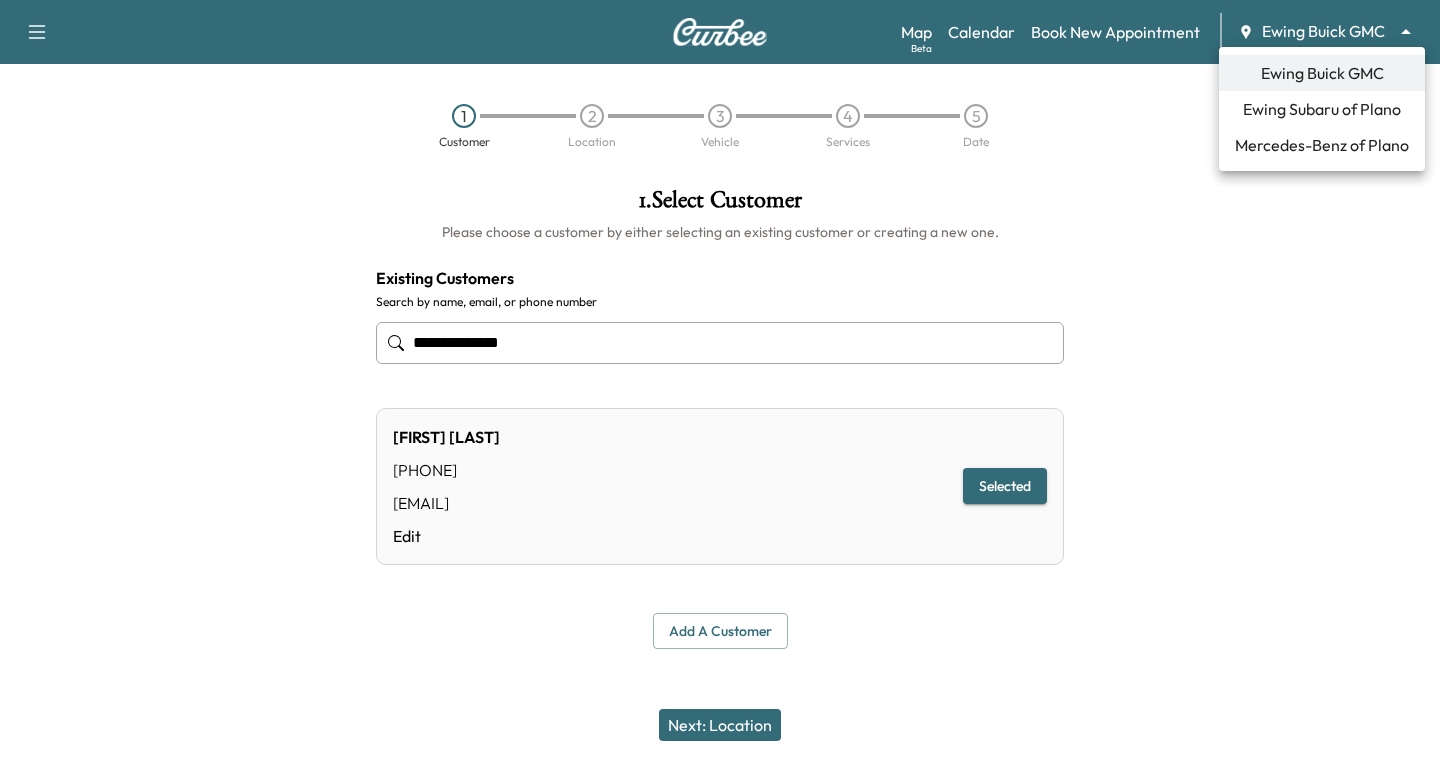 click on "**********" at bounding box center (720, 382) 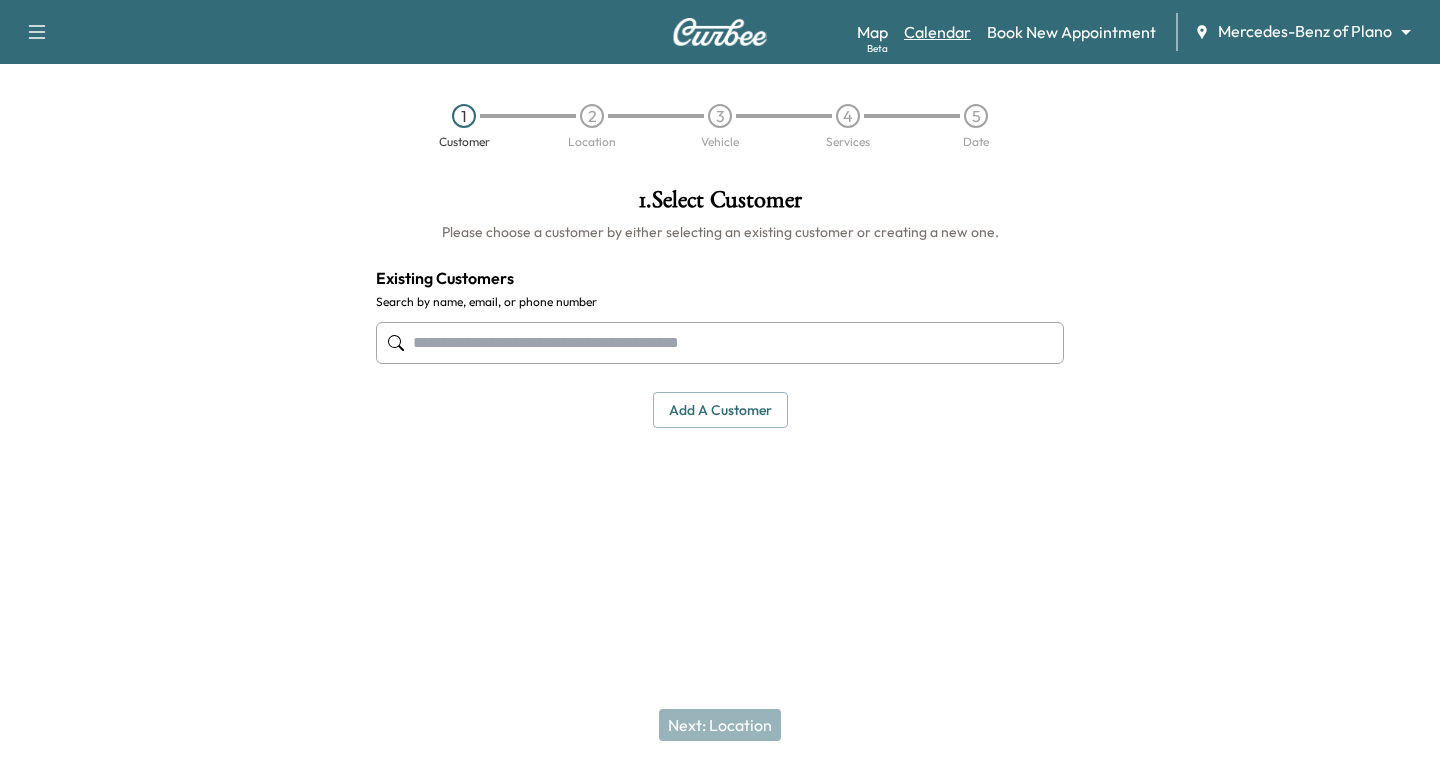 click on "Calendar" at bounding box center (937, 32) 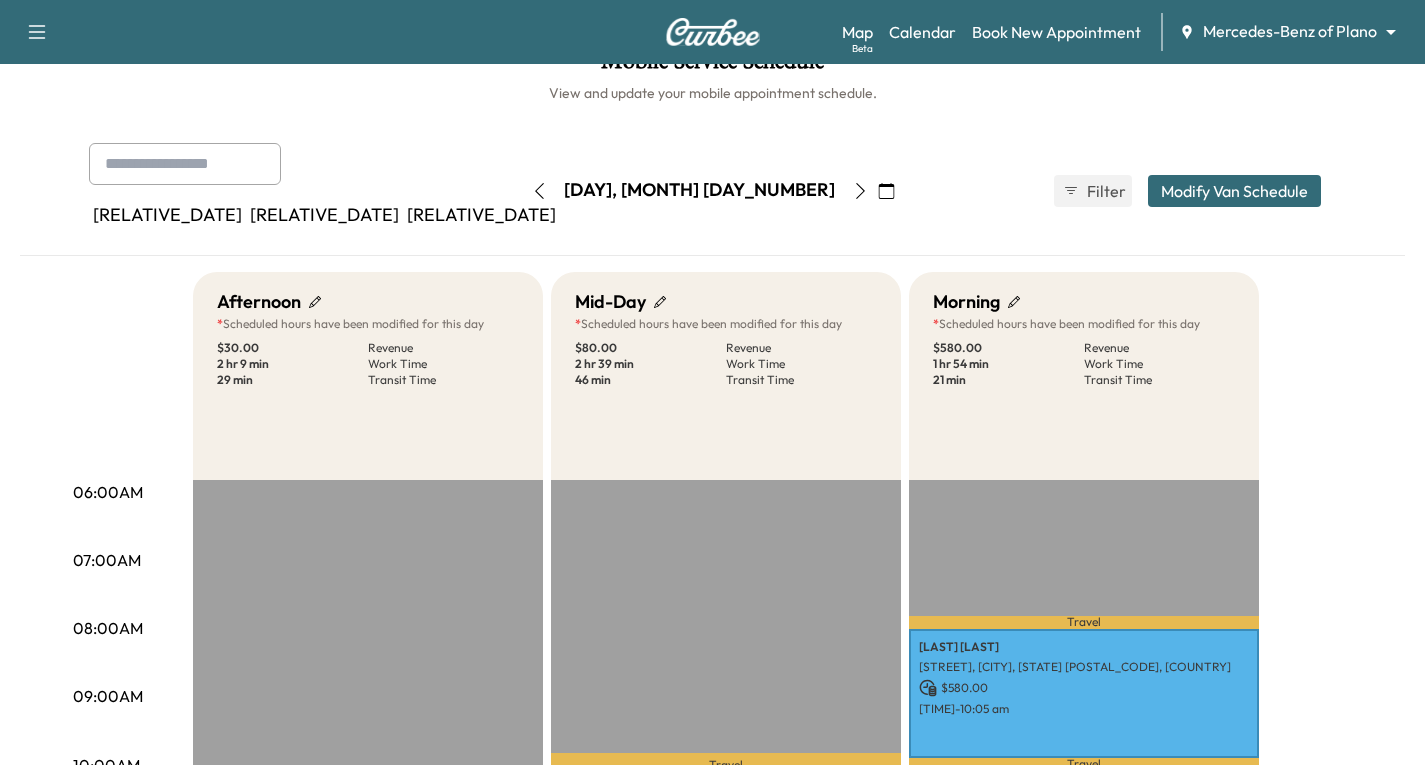 scroll, scrollTop: 0, scrollLeft: 0, axis: both 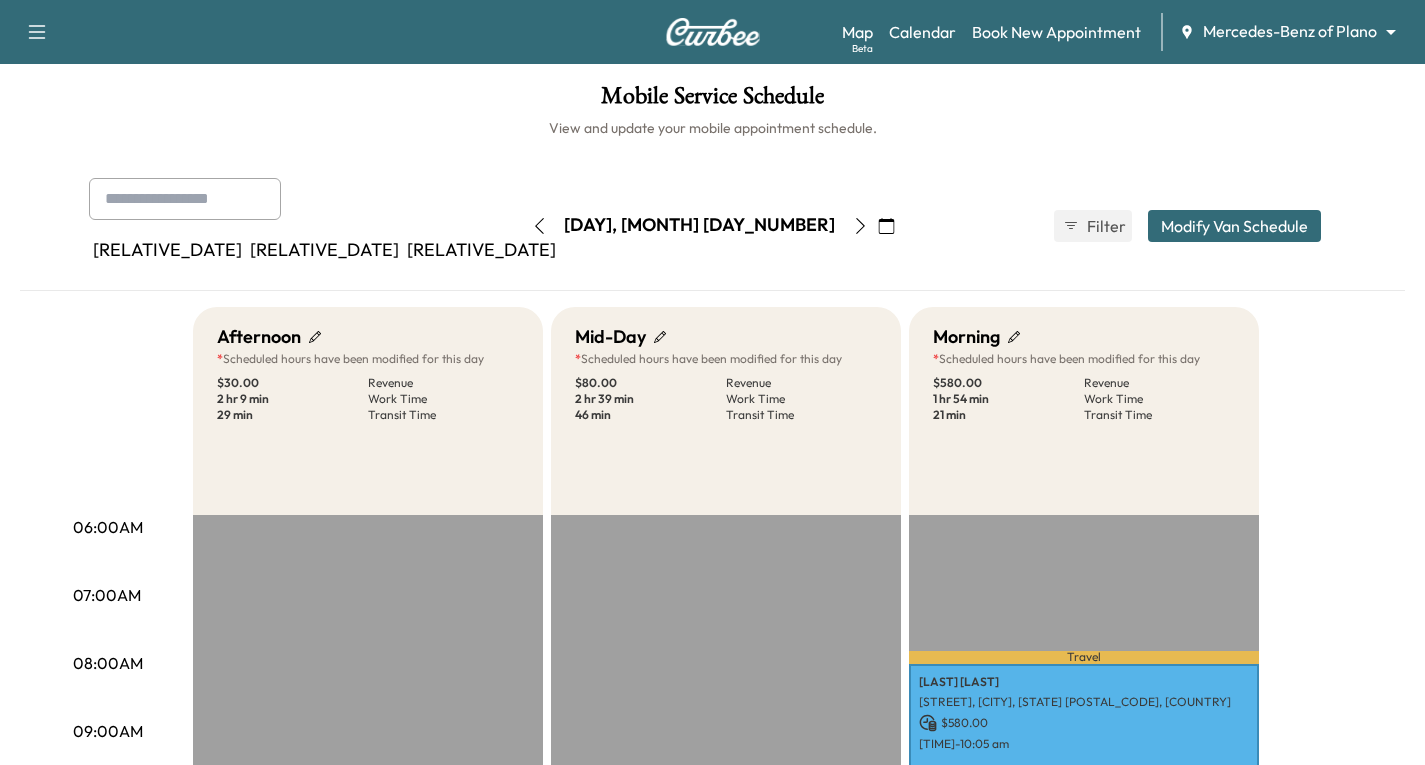 click 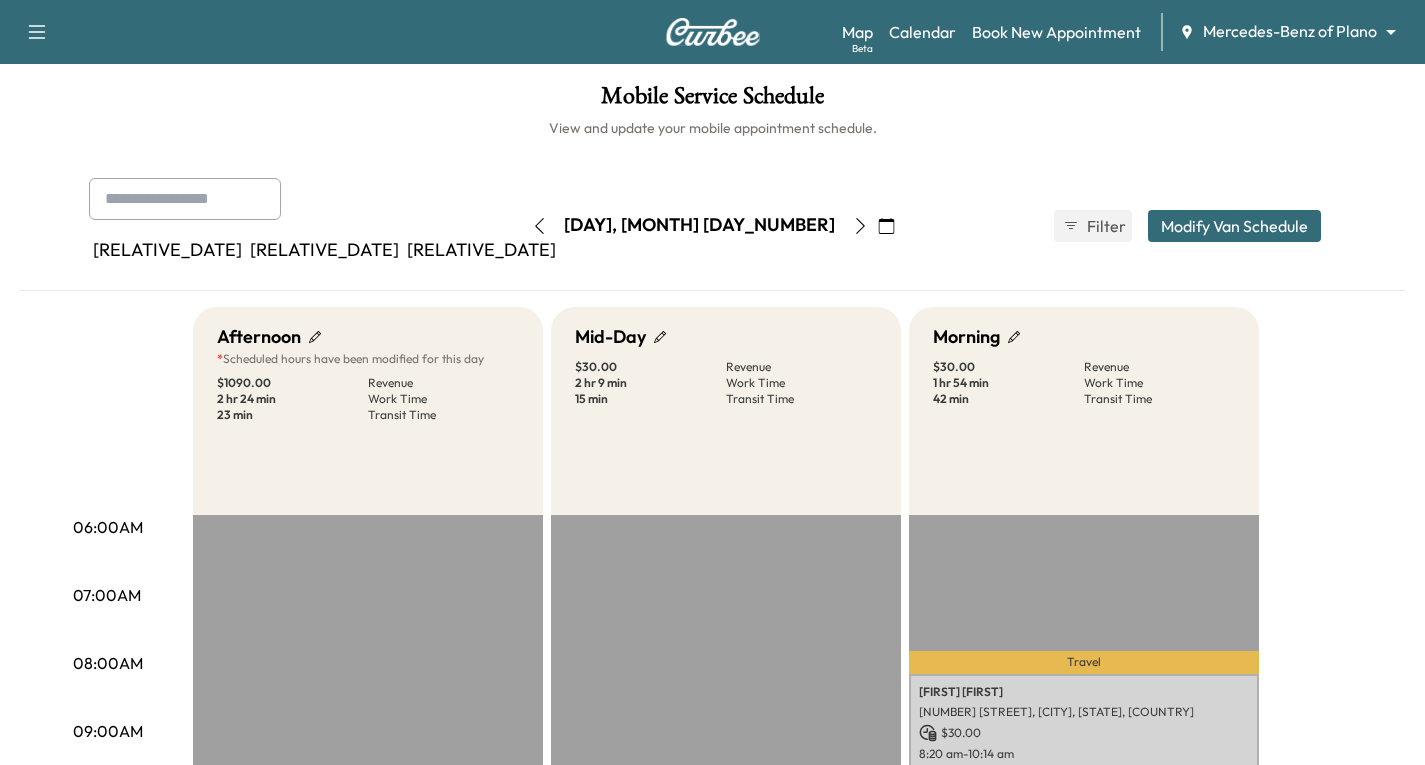 click at bounding box center (886, 226) 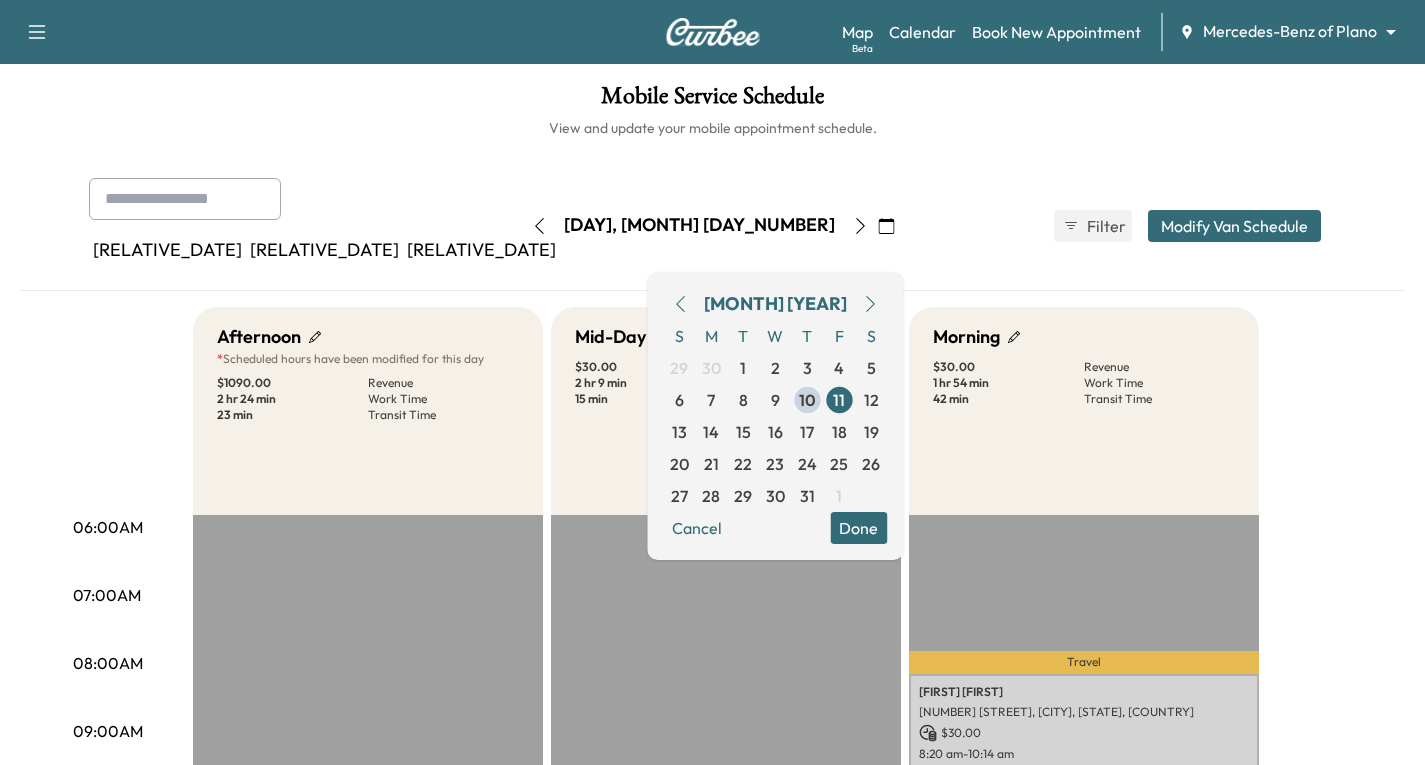 click 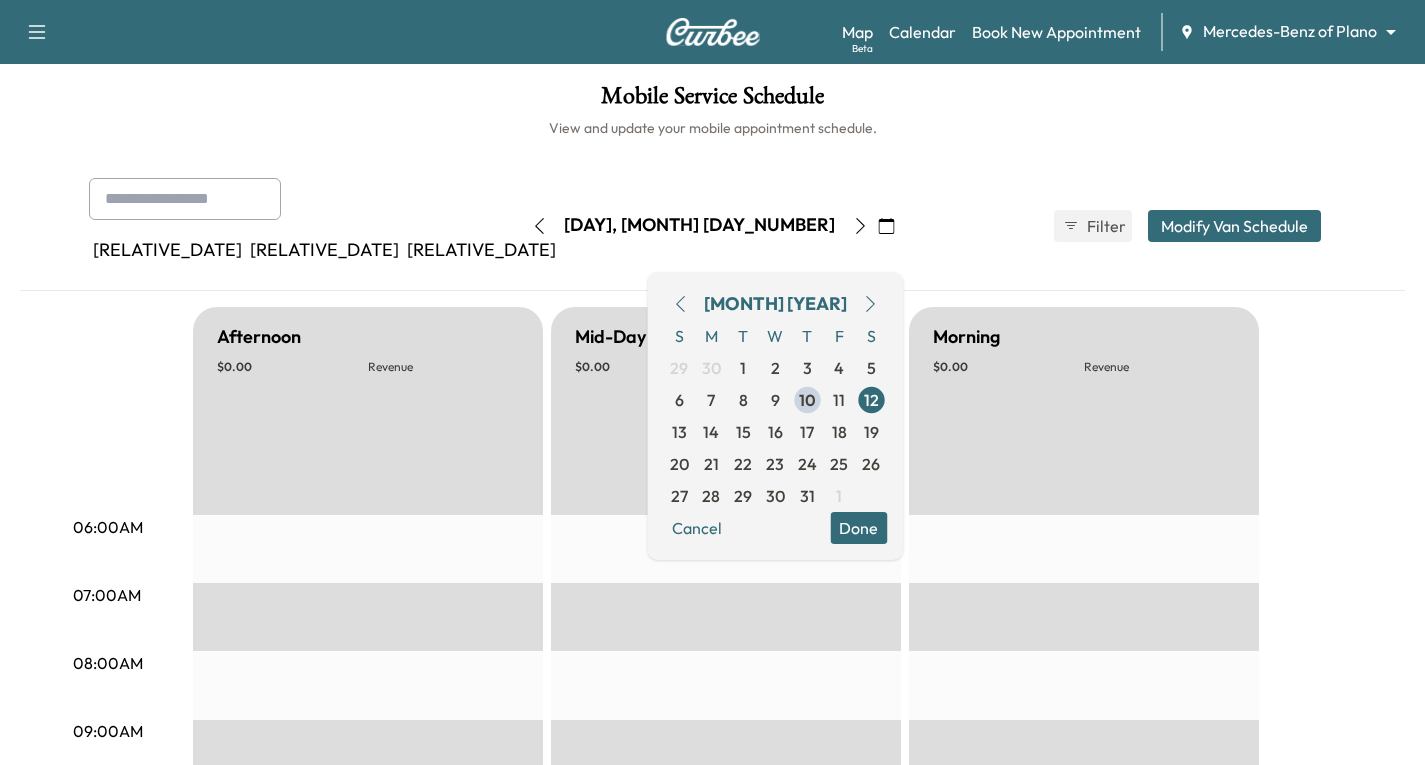click at bounding box center [860, 226] 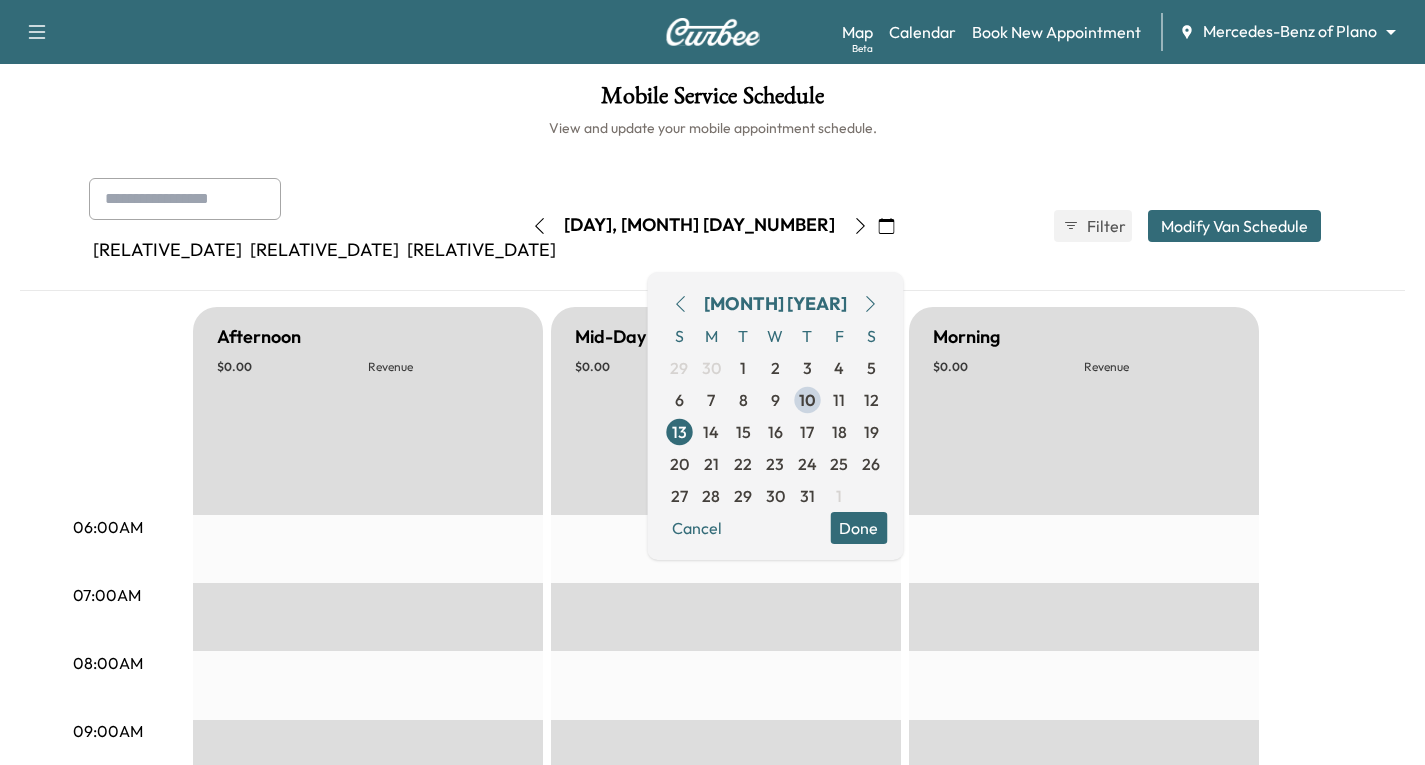 click 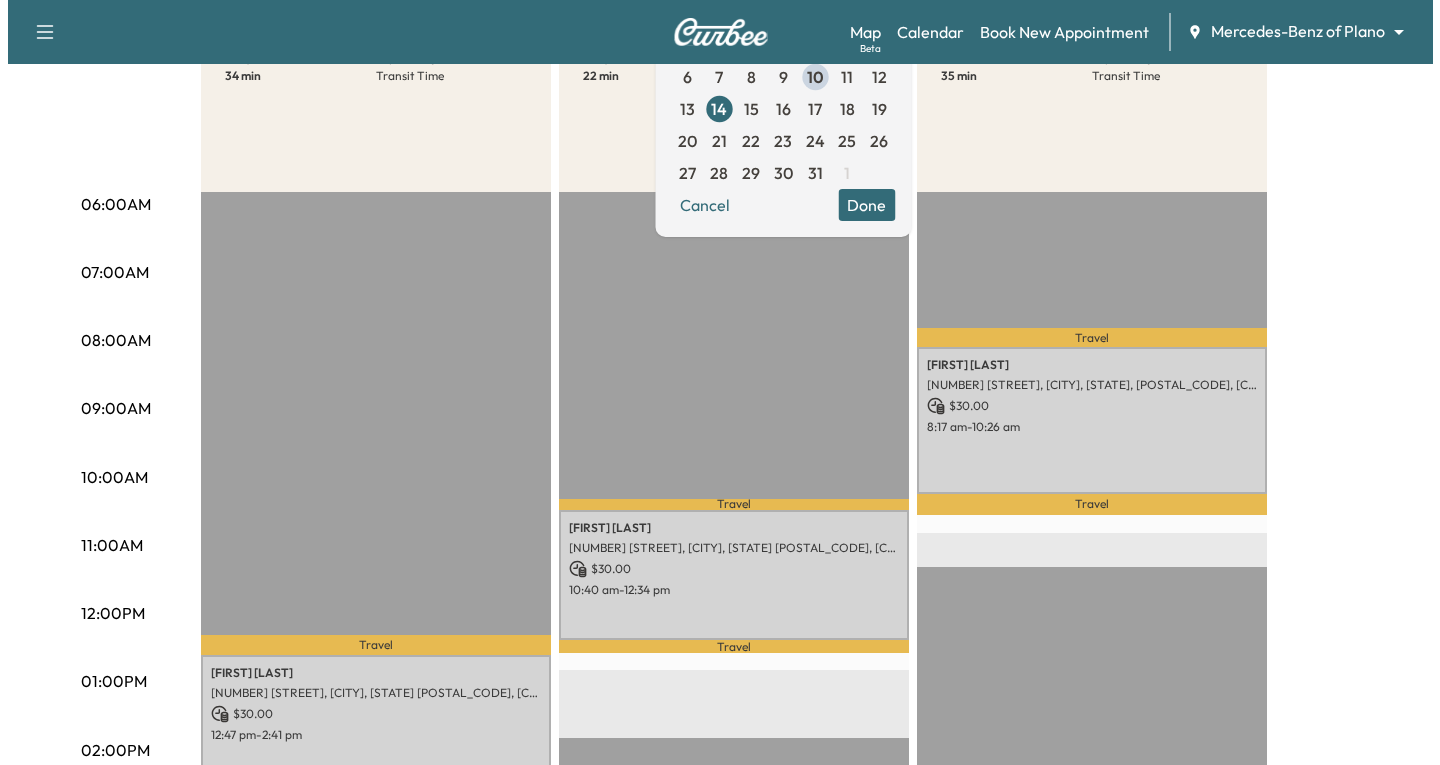scroll, scrollTop: 400, scrollLeft: 0, axis: vertical 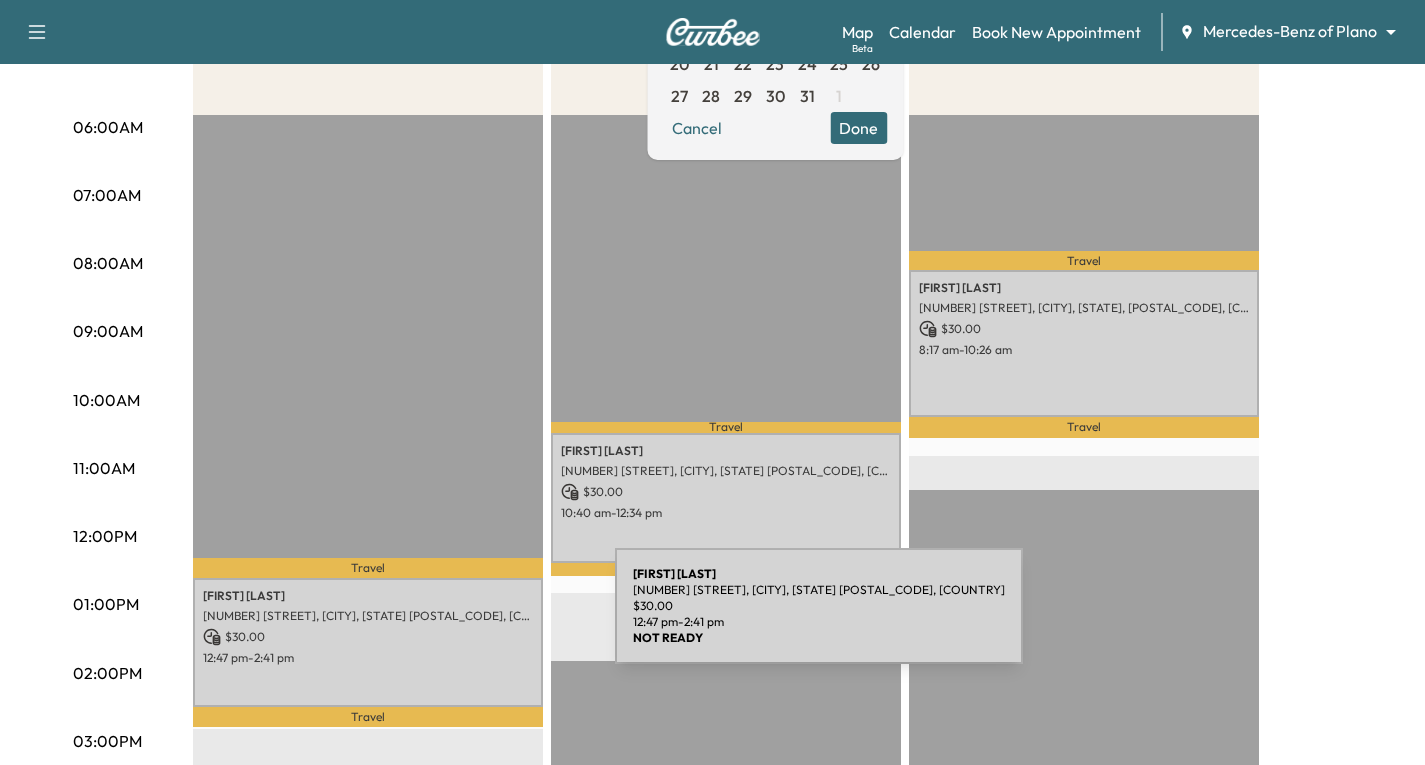 drag, startPoint x: 441, startPoint y: 594, endPoint x: 465, endPoint y: 618, distance: 33.941124 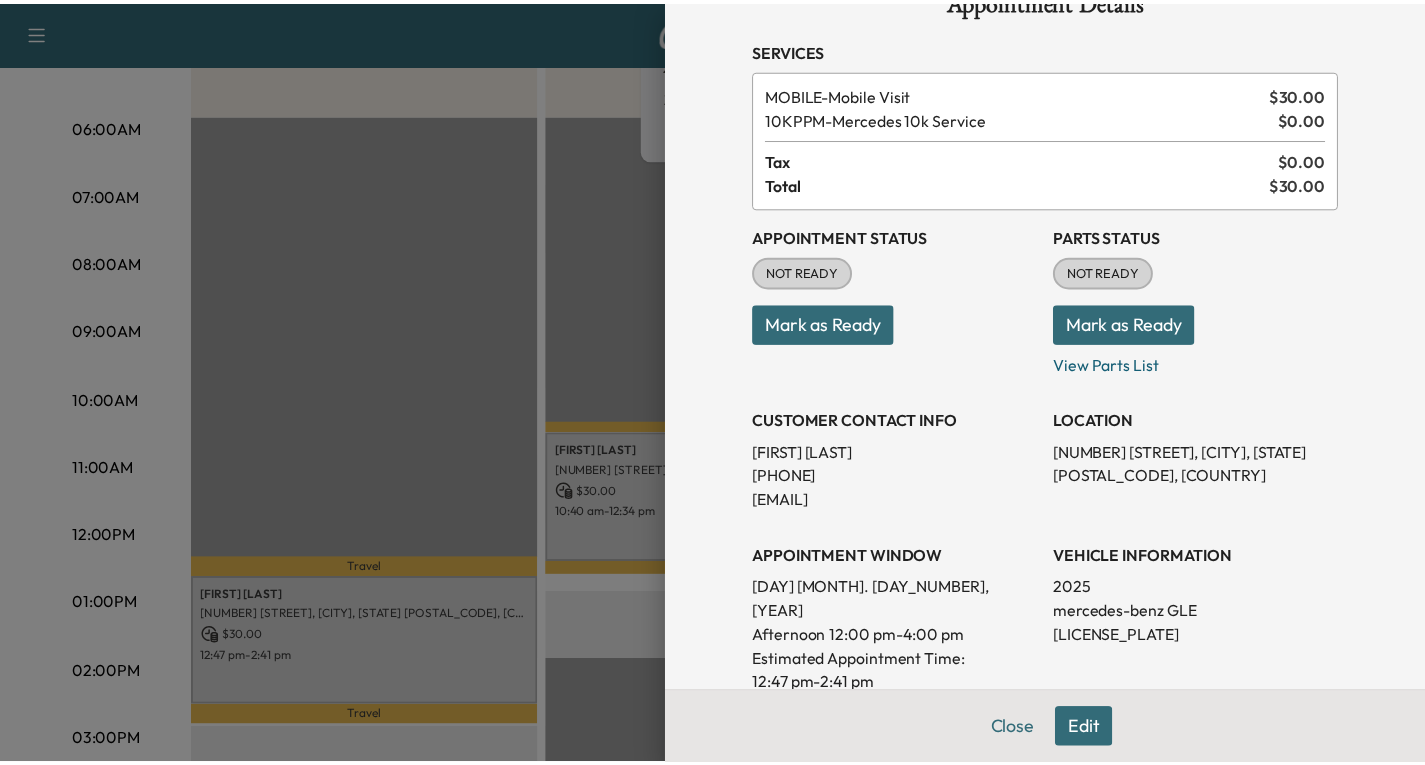 scroll, scrollTop: 0, scrollLeft: 0, axis: both 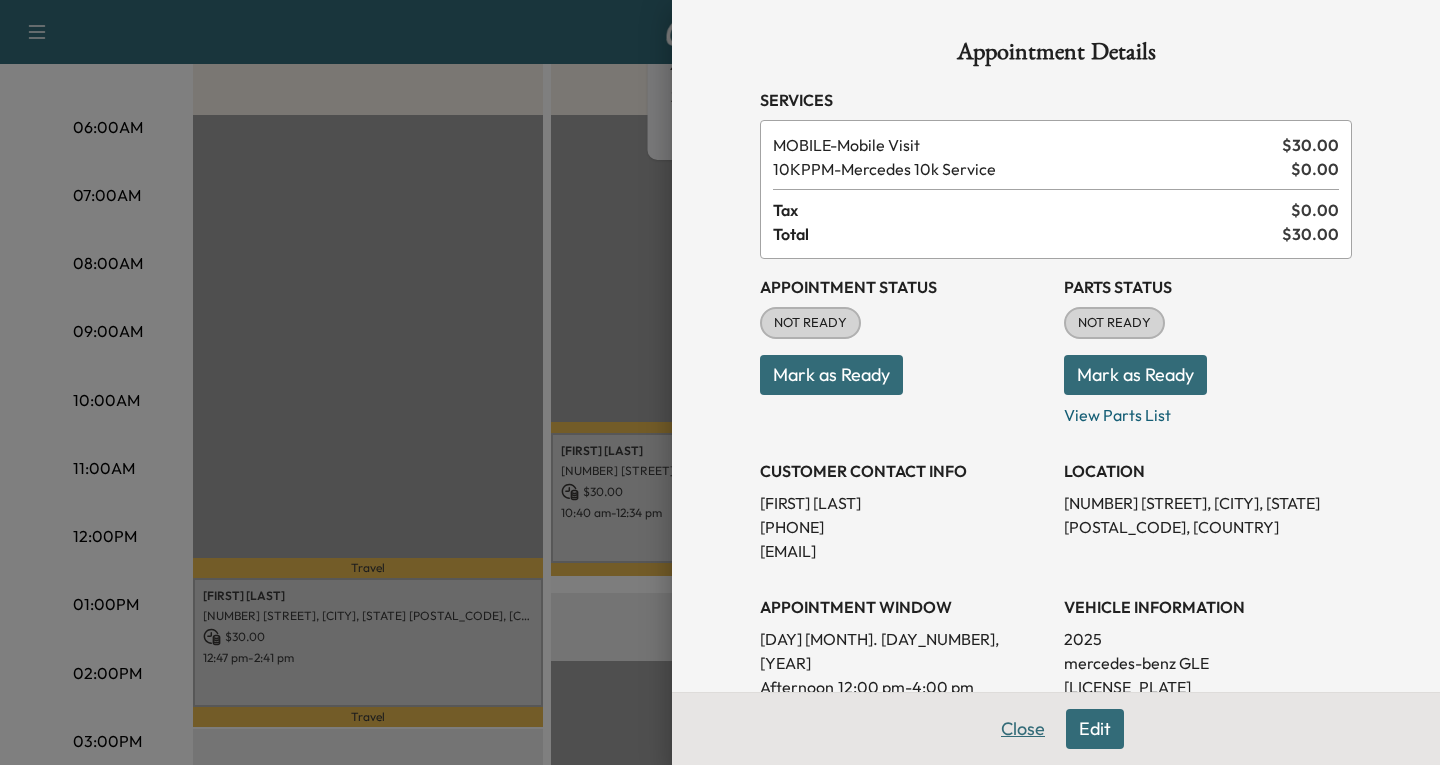 click on "Close" at bounding box center [1023, 729] 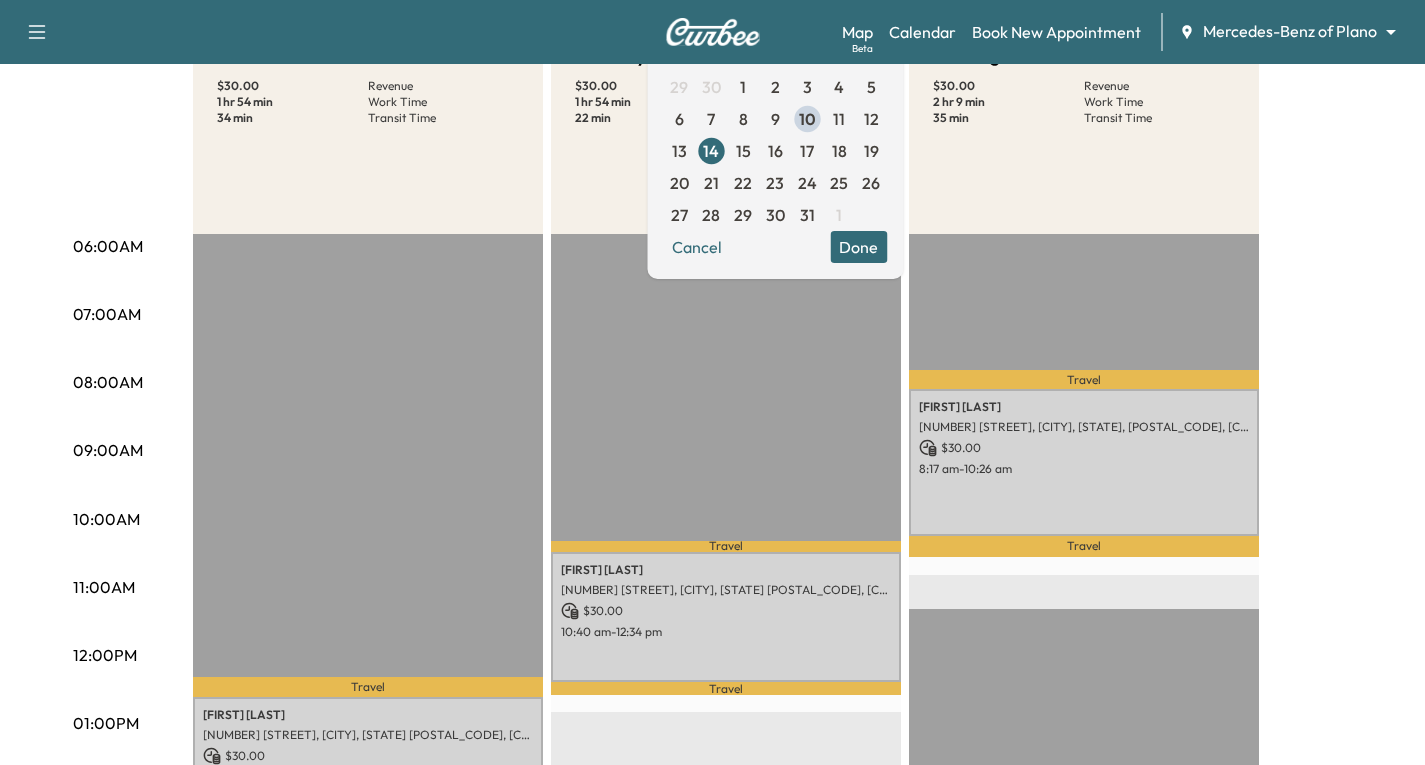 scroll, scrollTop: 0, scrollLeft: 0, axis: both 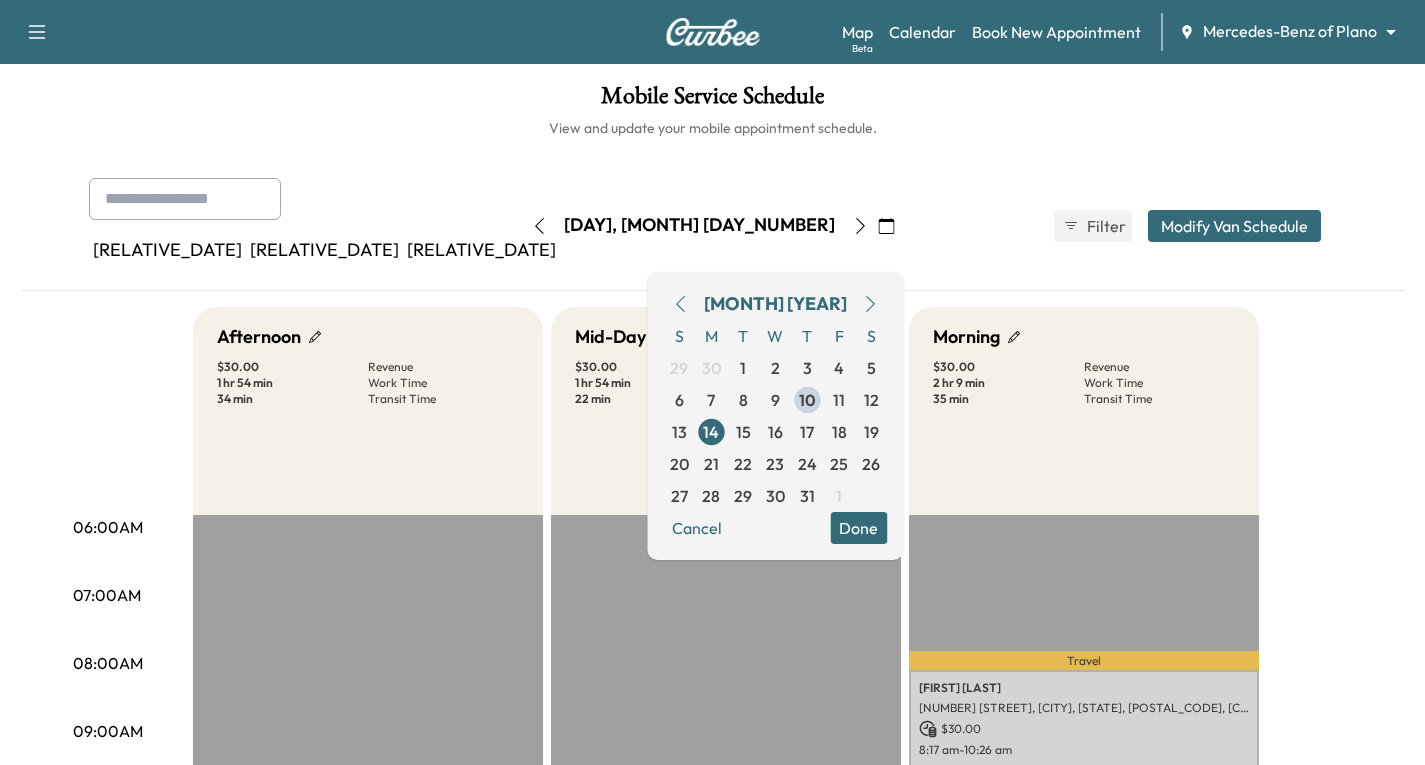 click on "Travel [FIRST] [LAST] [NUMBER] [STREET], [CITY], [STATE] [POSTAL_CODE], [COUNTRY]   $ 30.00 12:47 pm  -  2:41 pm Travel EST Start   Mid-Day $ 30.00 Revenue 1 hr 54 min Work Time 22 min Transit Time Travel [FIRST] [LAST] [NUMBER] [STREET], [CITY], [STATE] [POSTAL_CODE], [COUNTRY]   $ 30.00 10:40 am  -  12:34 pm Travel EST Start   Morning $ 30.00 Revenue 2 hr 9 min Work Time 35 min Transit Time Travel [FIRST] [LAST] [NUMBER] [STREET], [CITY], [STATE] [POSTAL_CODE], [COUNTRY]   $ 30.00 8:17 am  -  10:26 am Travel EST Start" at bounding box center [713, 957] 